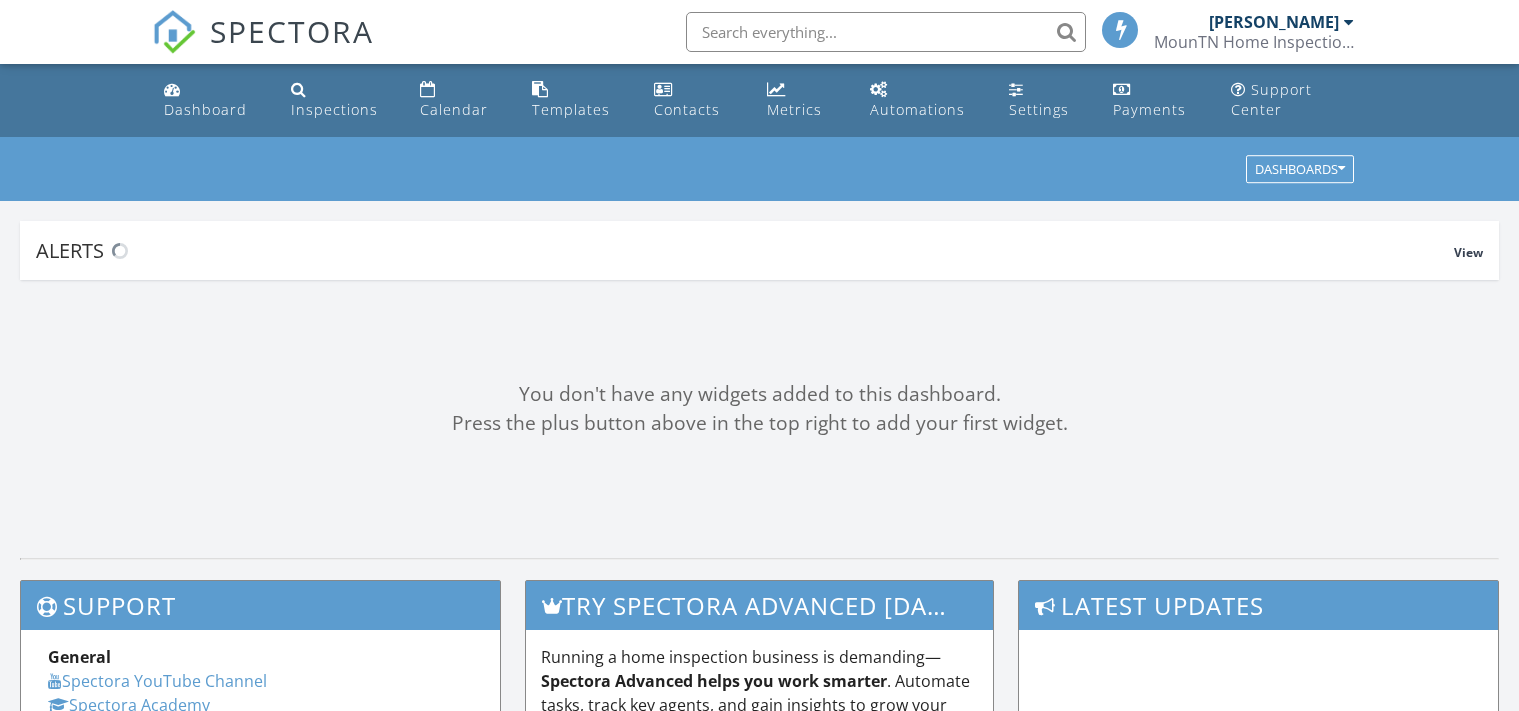 scroll, scrollTop: 0, scrollLeft: 0, axis: both 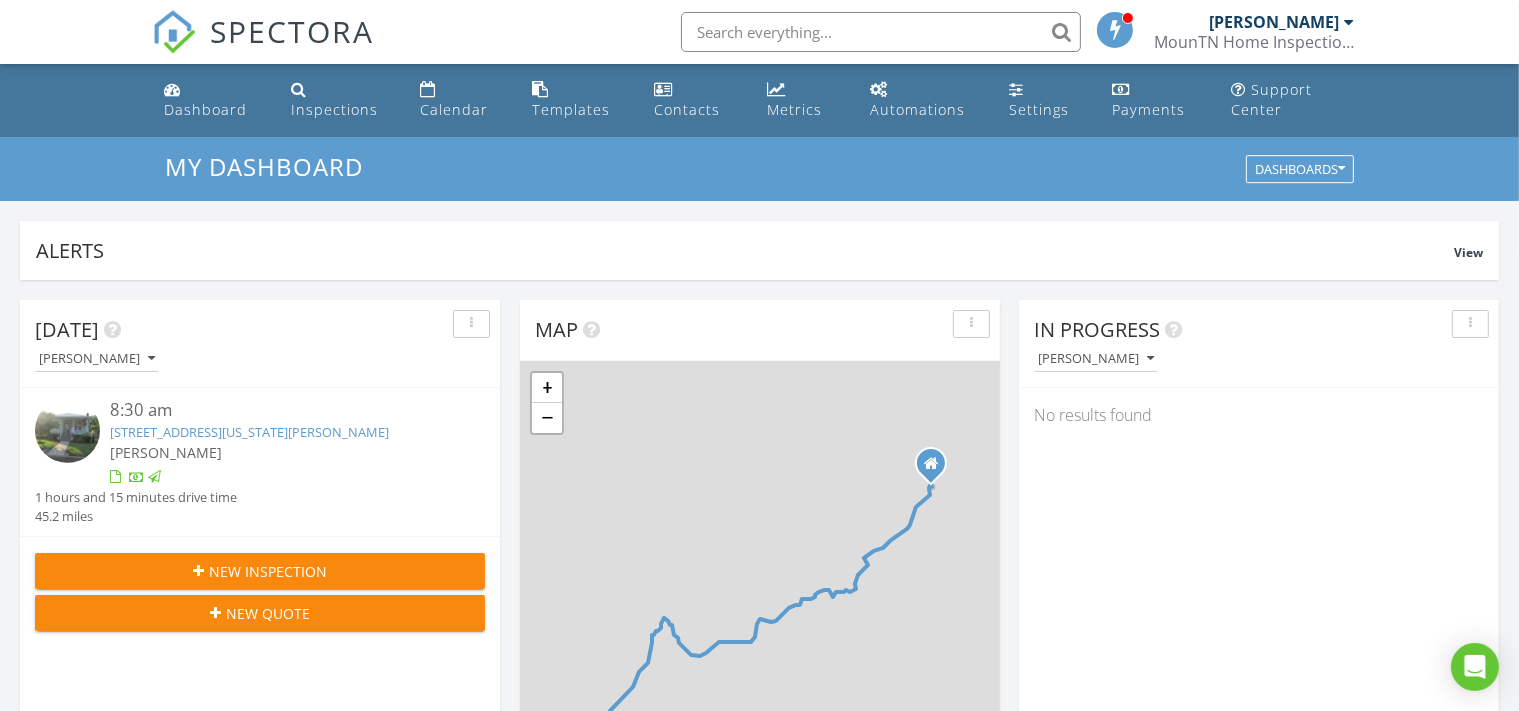 click on "New Inspection" at bounding box center [260, 571] 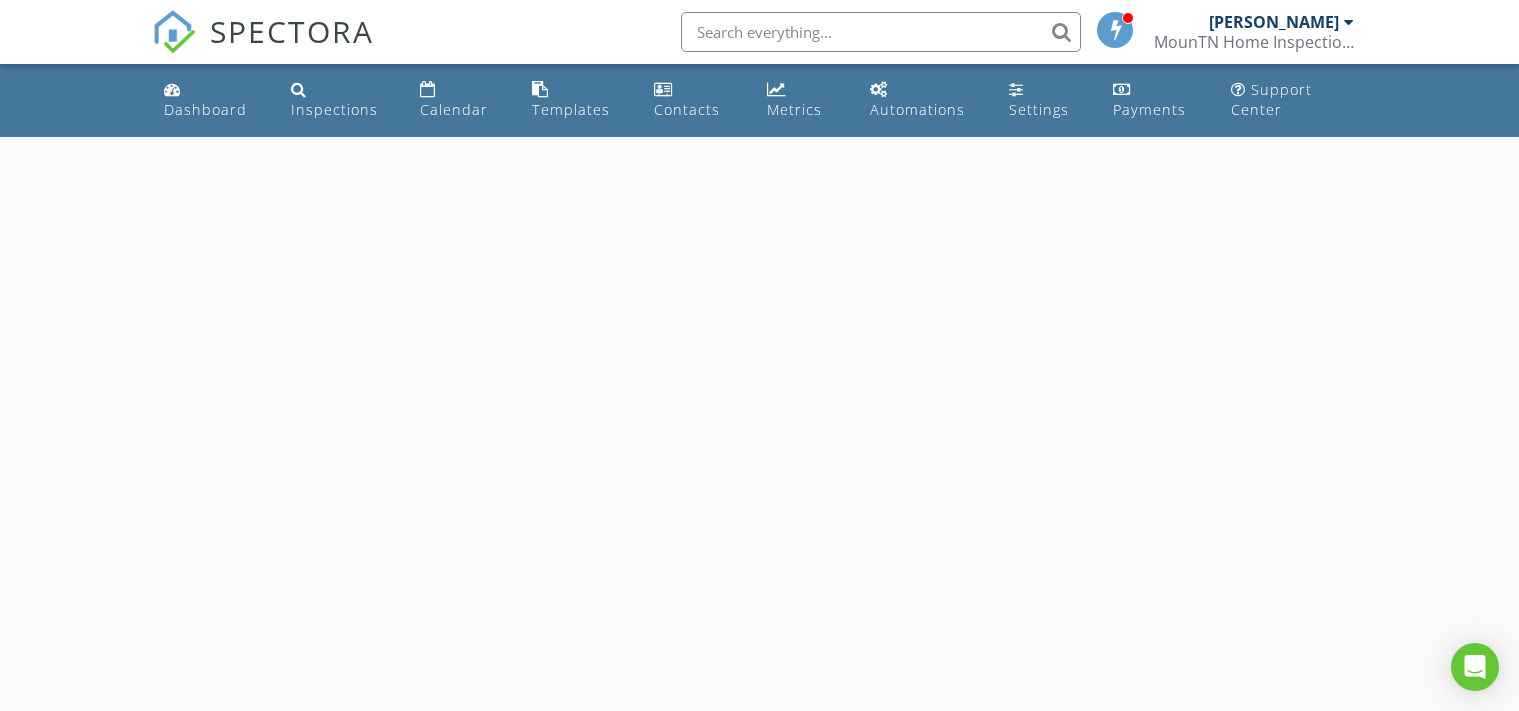 scroll, scrollTop: 0, scrollLeft: 0, axis: both 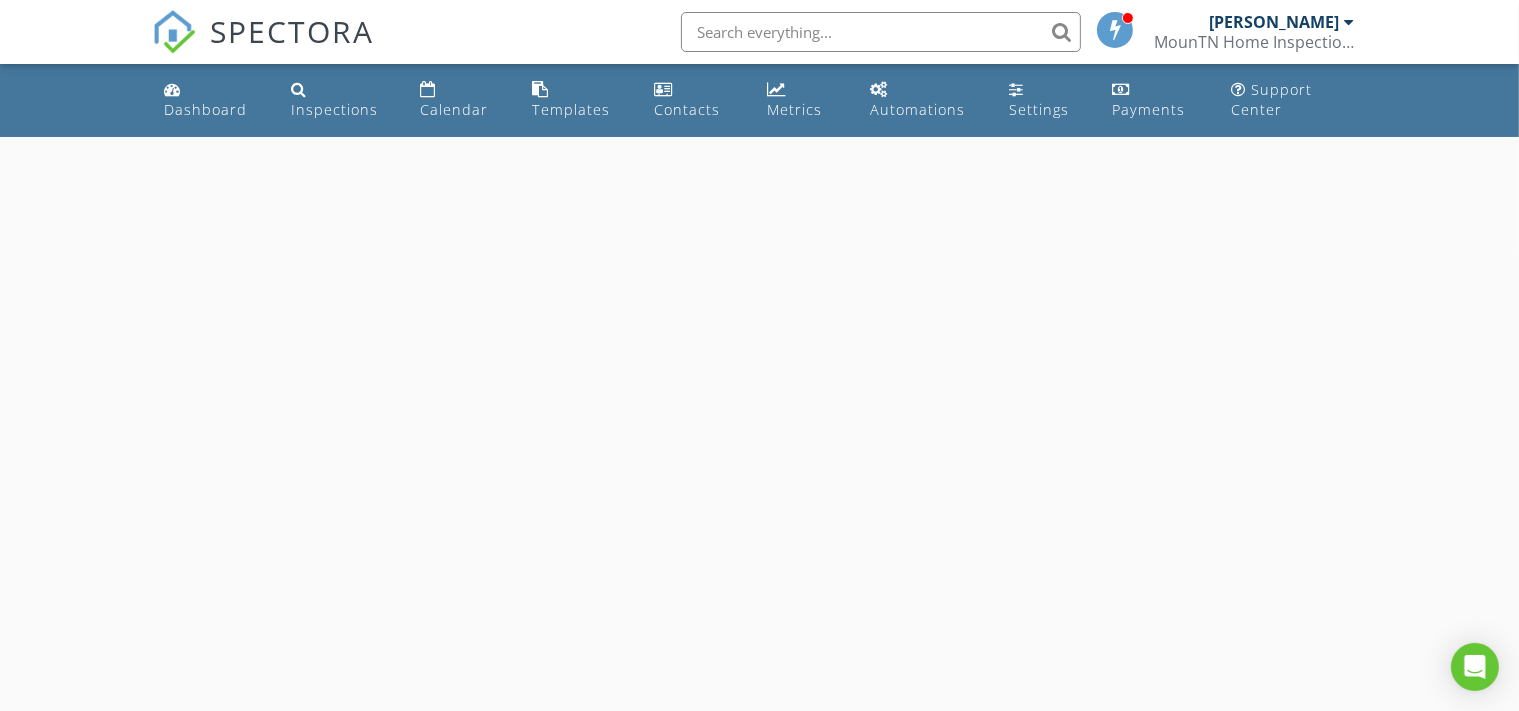select on "6" 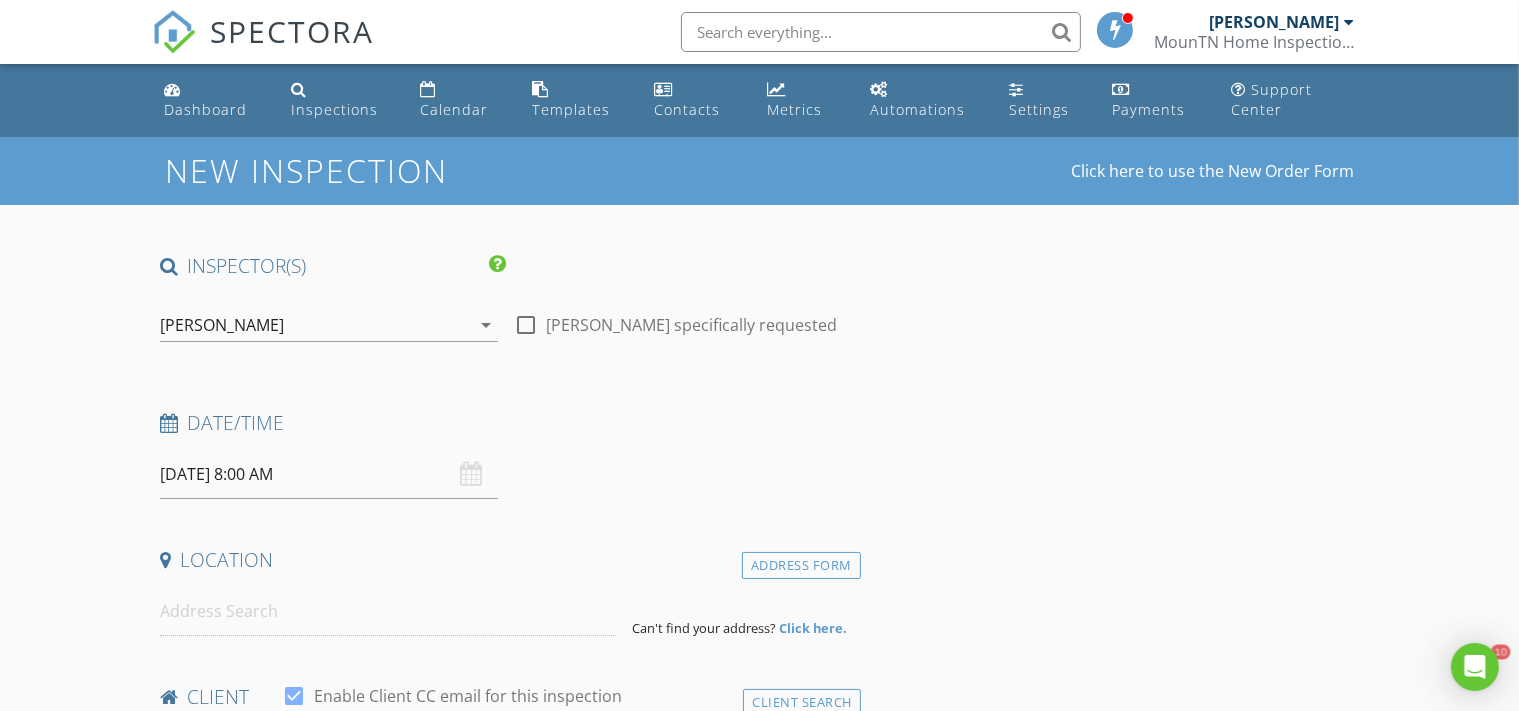 scroll, scrollTop: 0, scrollLeft: 0, axis: both 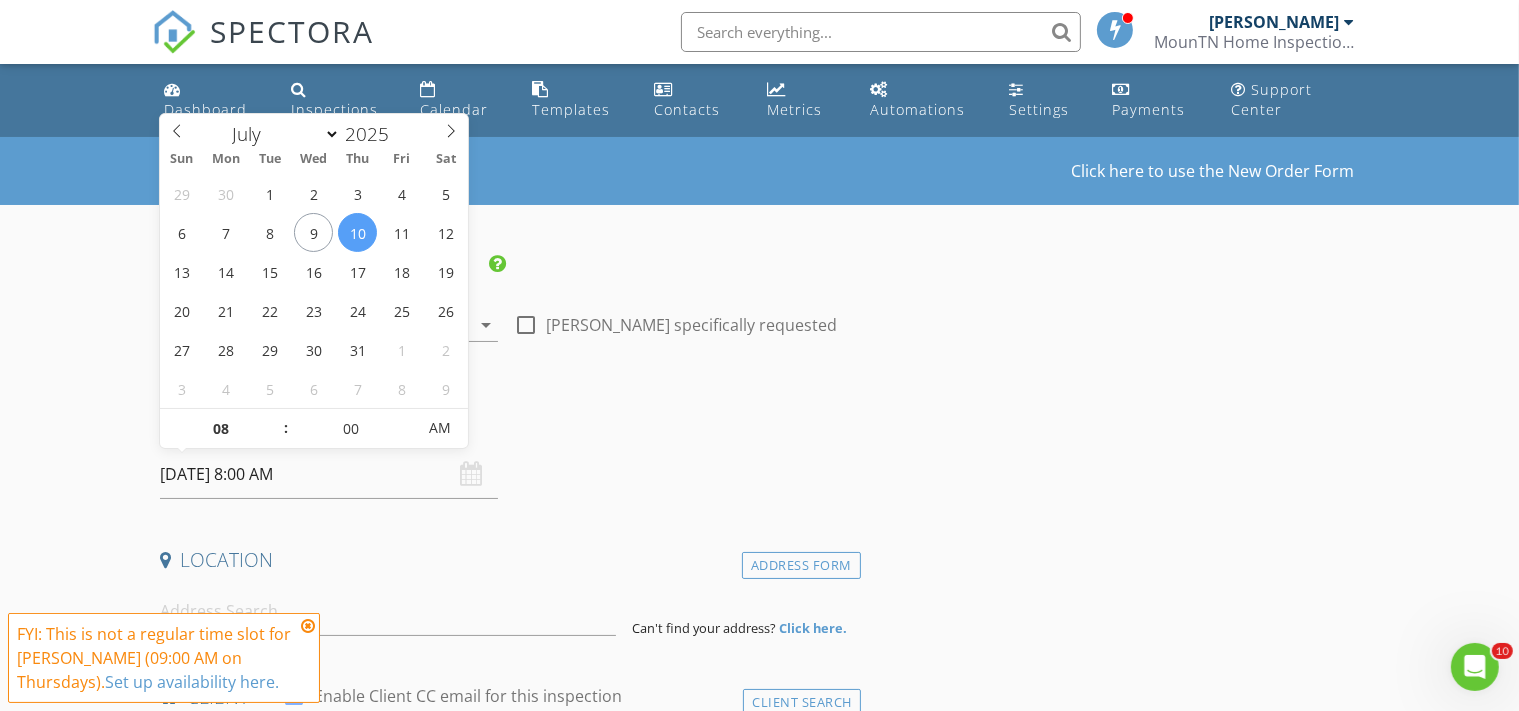 click on "07/10/2025 8:00 AM" at bounding box center (329, 474) 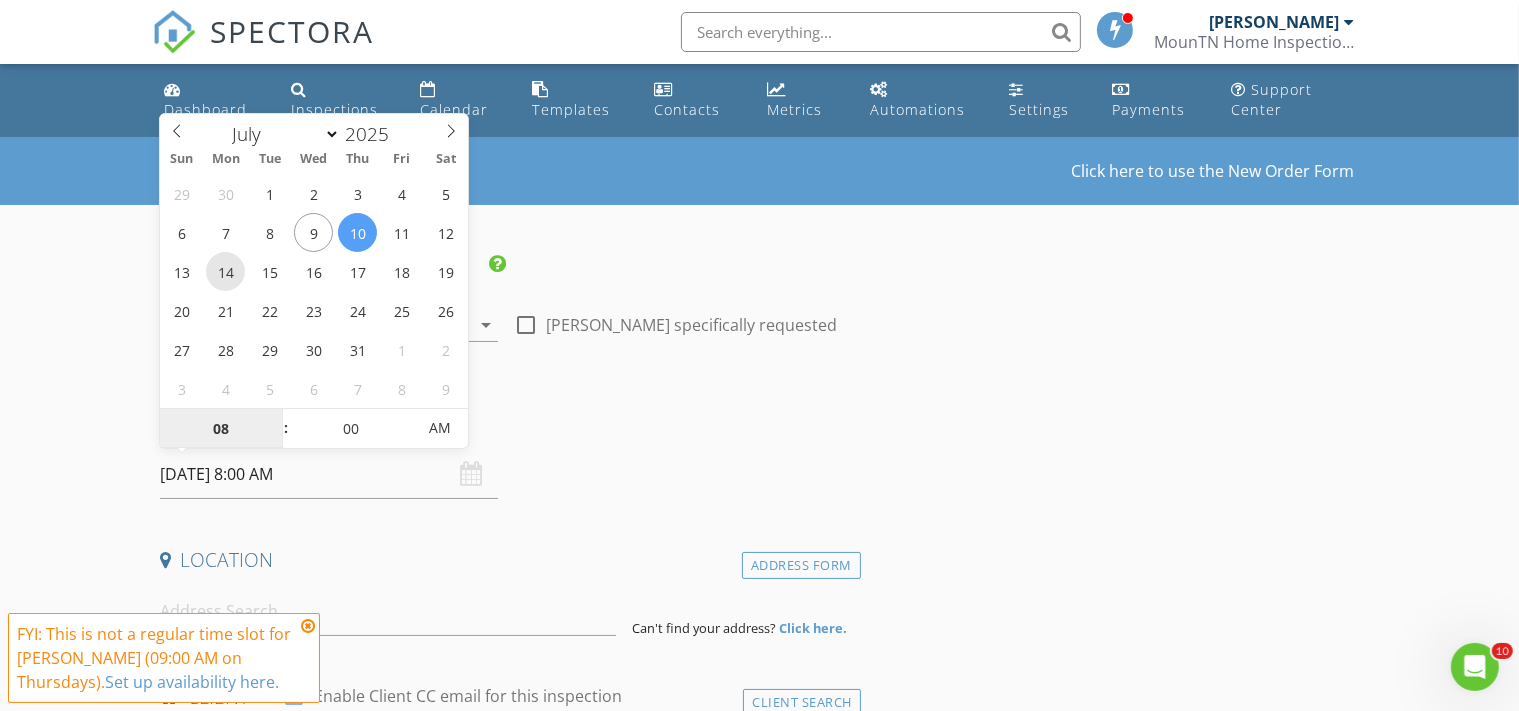 type on "07/14/2025 8:00 AM" 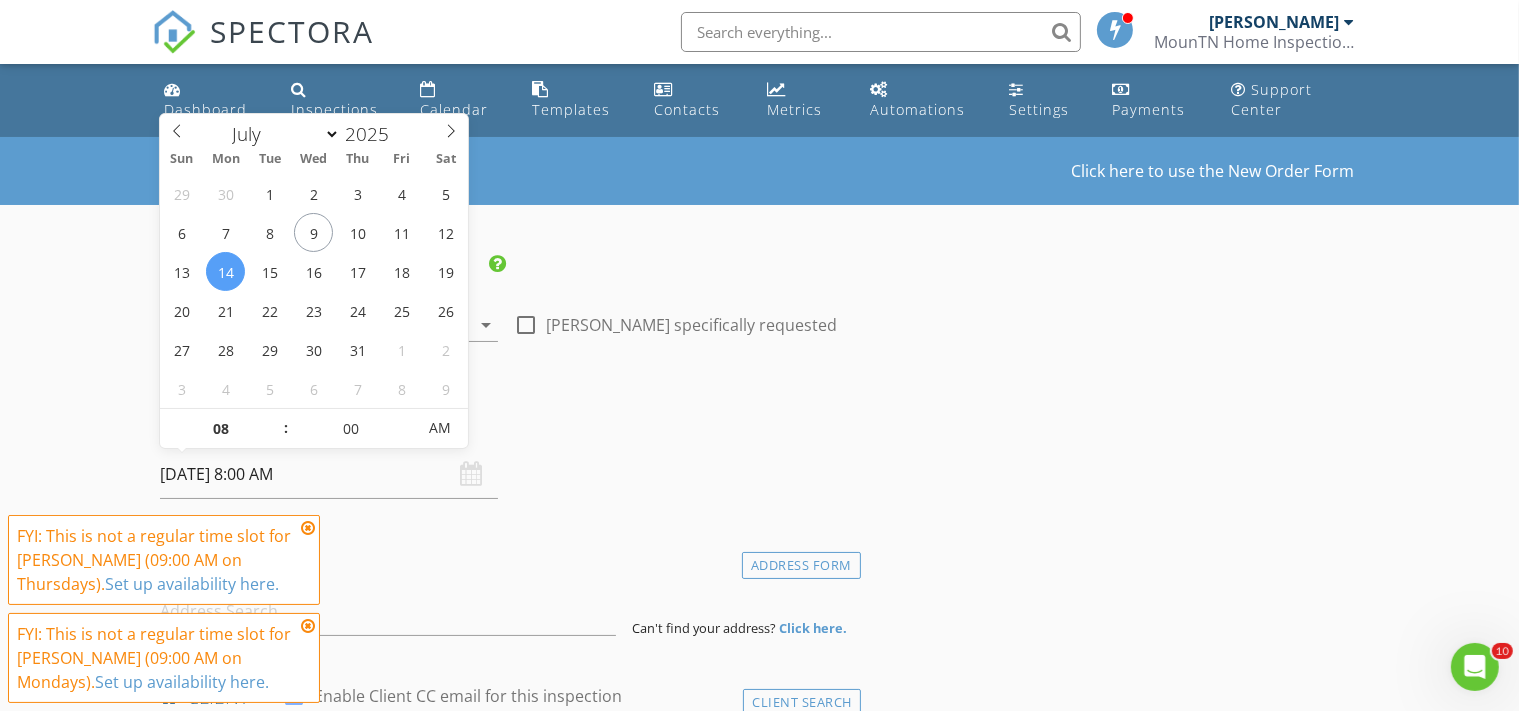 click at bounding box center (308, 528) 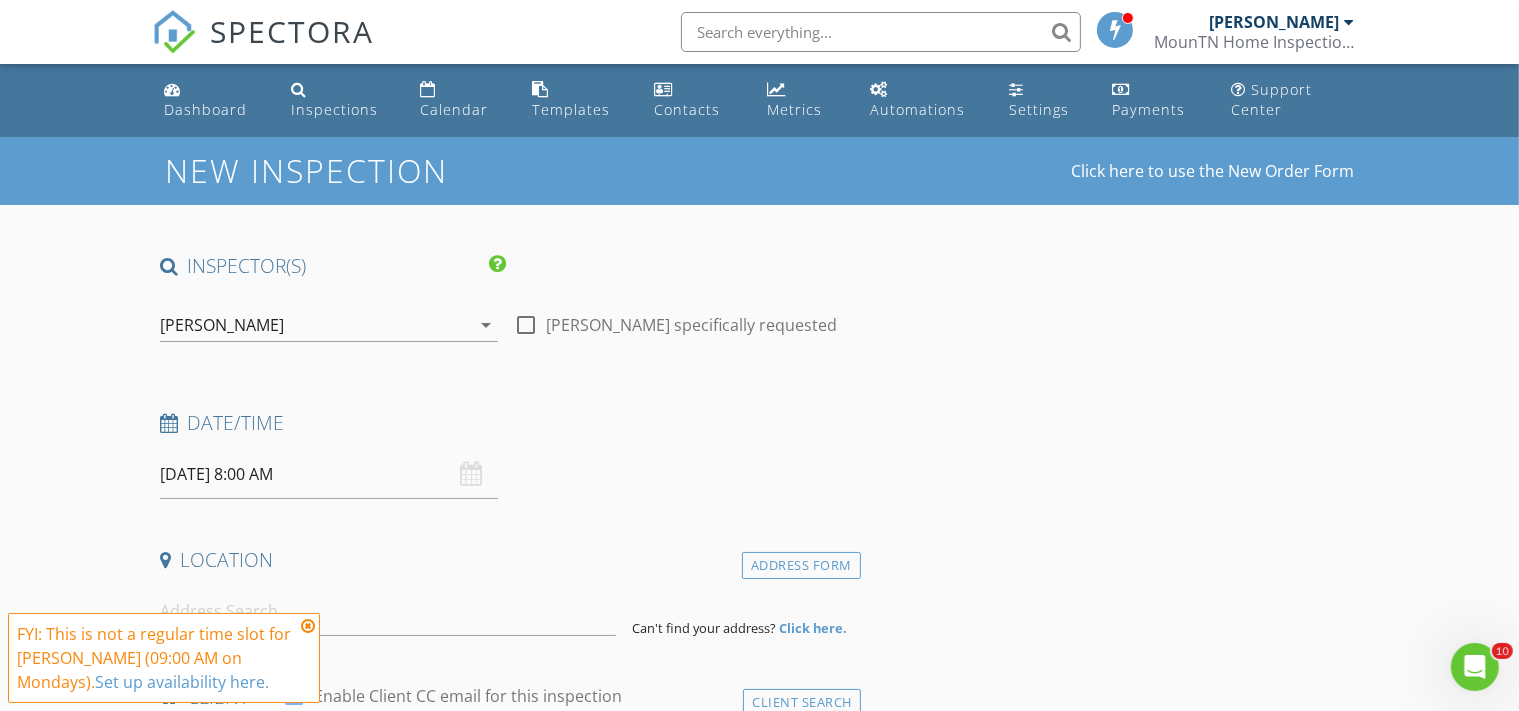 click at bounding box center (308, 626) 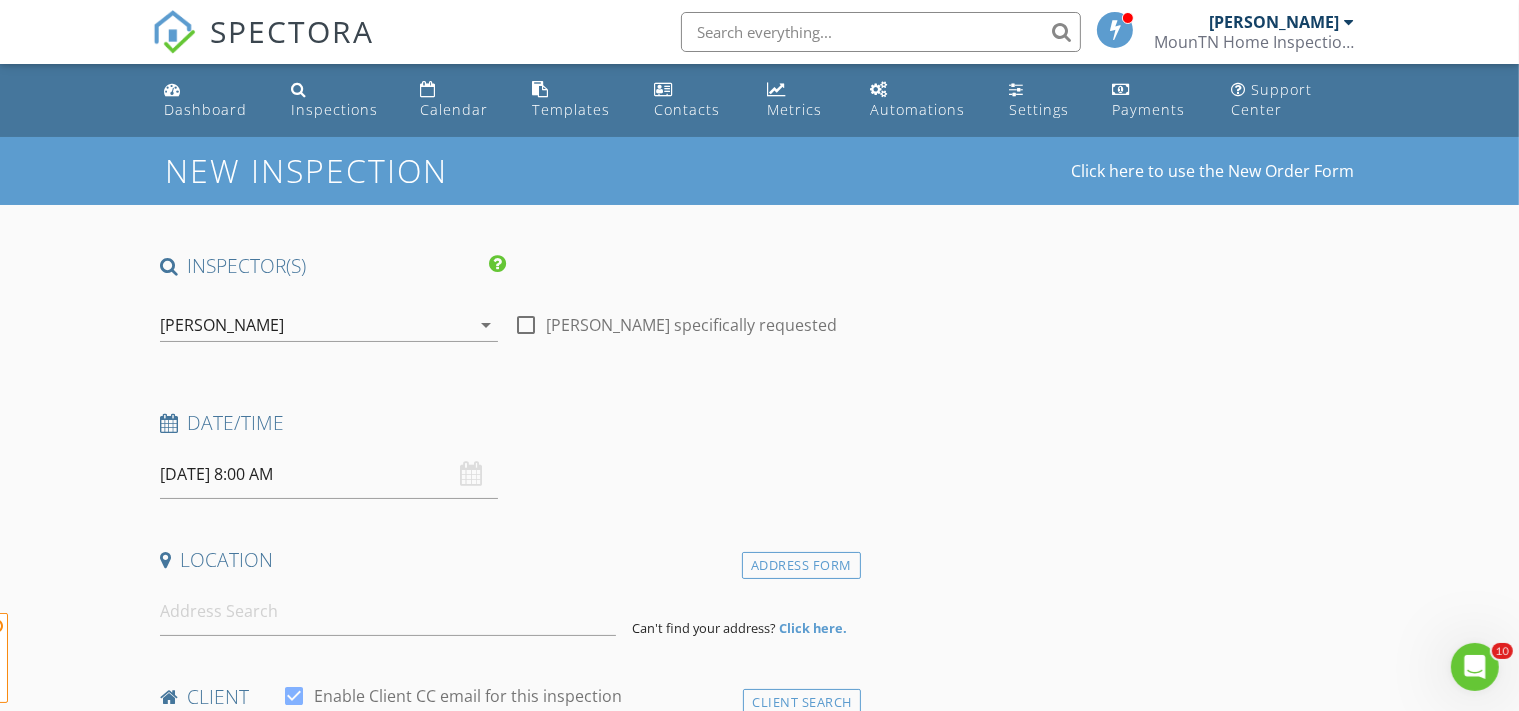 click on "New Inspection
Click here to use the New Order Form
INSPECTOR(S)
check_box   Matt Leukroth   PRIMARY   Matt Leukroth arrow_drop_down   check_box_outline_blank Matt Leukroth specifically requested
Date/Time
07/14/2025 8:00 AM
Location
Address Form       Can't find your address?   Click here.
client
check_box Enable Client CC email for this inspection   Client Search     check_box_outline_blank Client is a Company/Organization     First Name   Last Name   Email   CC Email   Phone           Notes   Private Notes
ADD ADDITIONAL client
SERVICES
check_box_outline_blank   Residential Inspection   check_box_outline_blank   48 Hr Radon Testing   Radon Testing without Inspection check_box_outline_blank   Pre-Listing Inspection   check_box_outline_blank" at bounding box center (759, 1722) 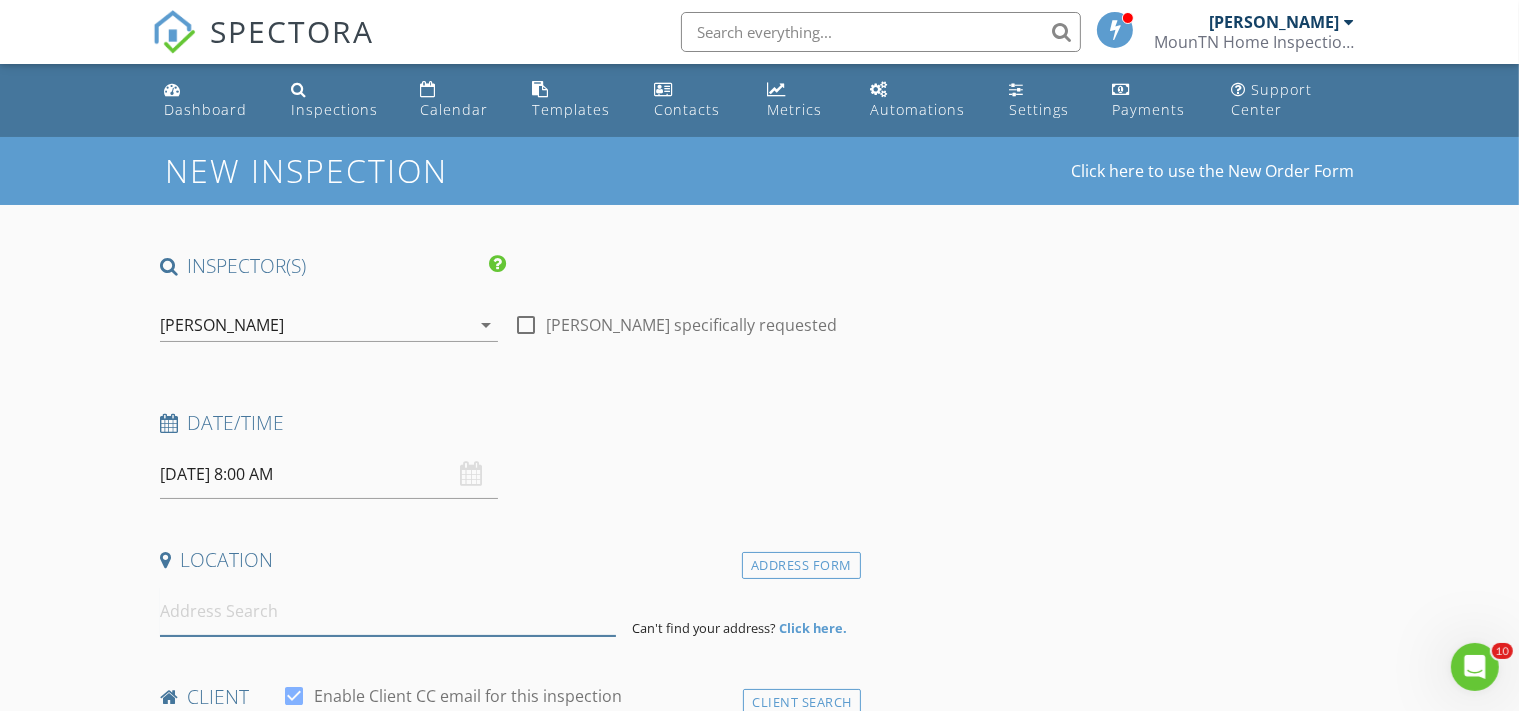 click at bounding box center [388, 611] 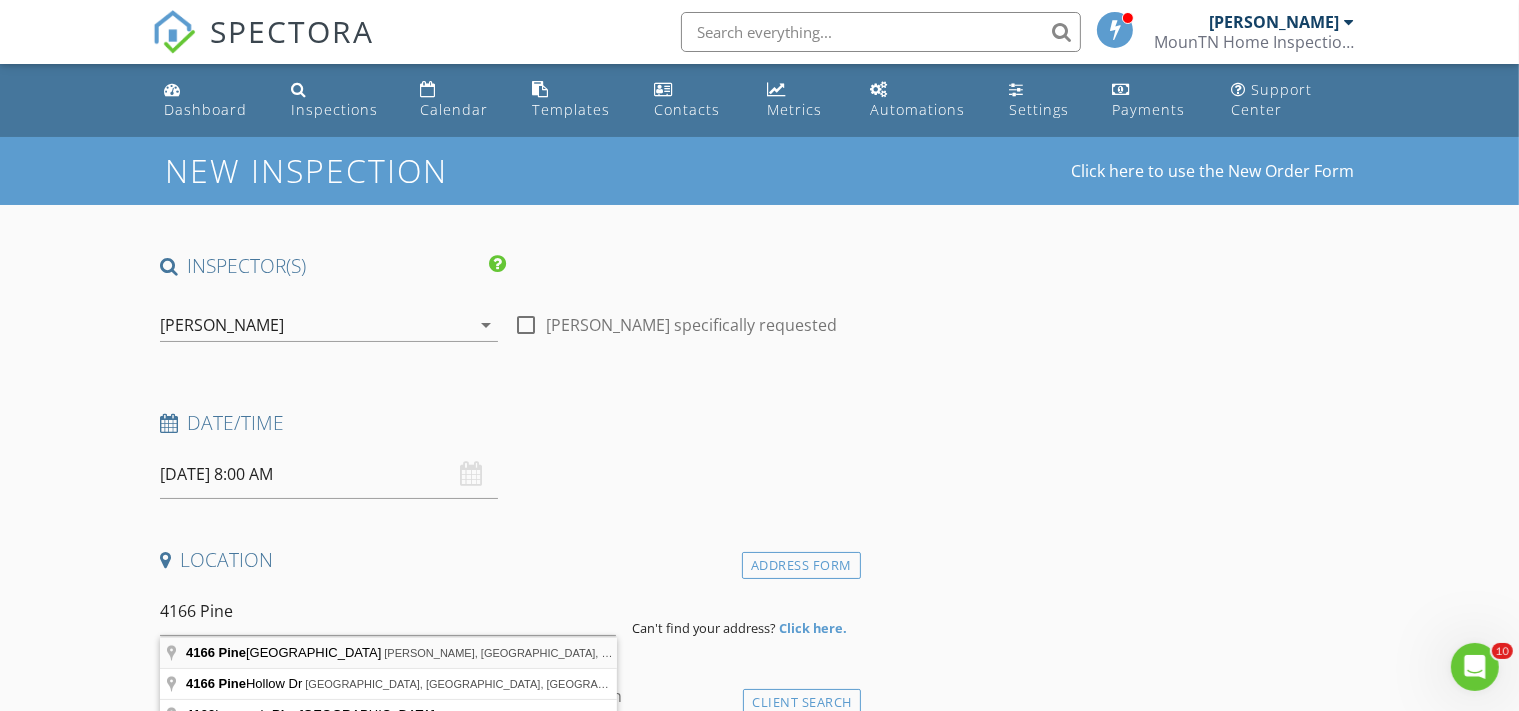 type on "4166 Pine Orchard Road, Butler, TN, USA" 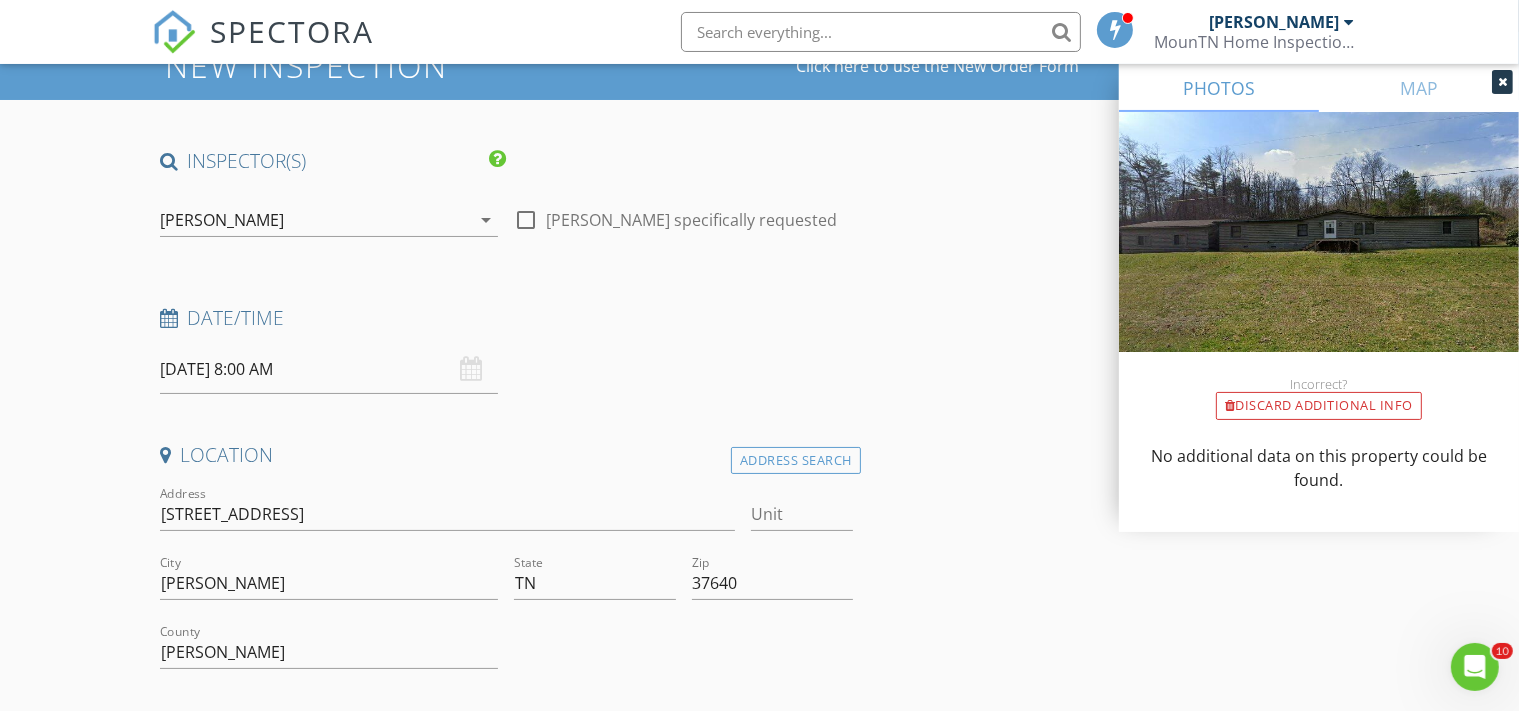 scroll, scrollTop: 211, scrollLeft: 0, axis: vertical 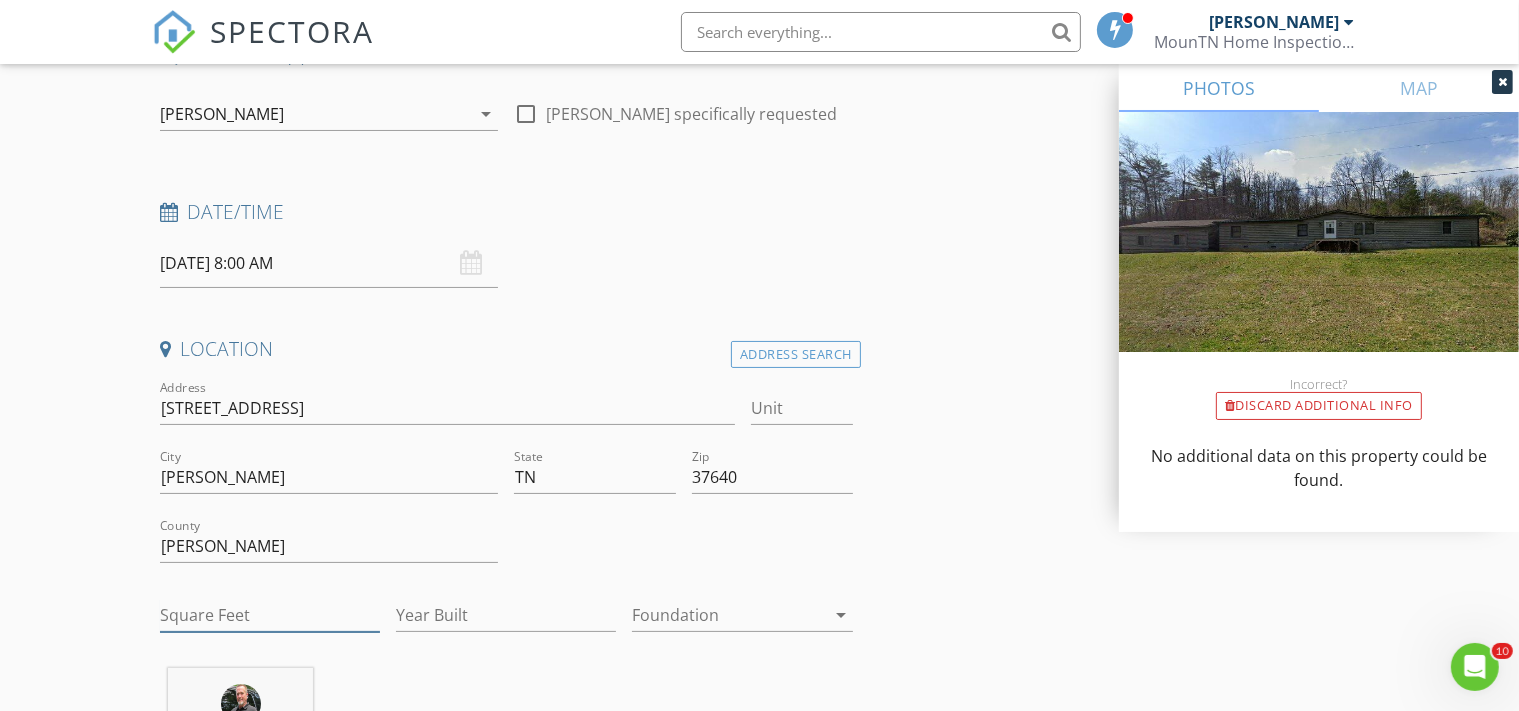 click on "Square Feet" at bounding box center [270, 615] 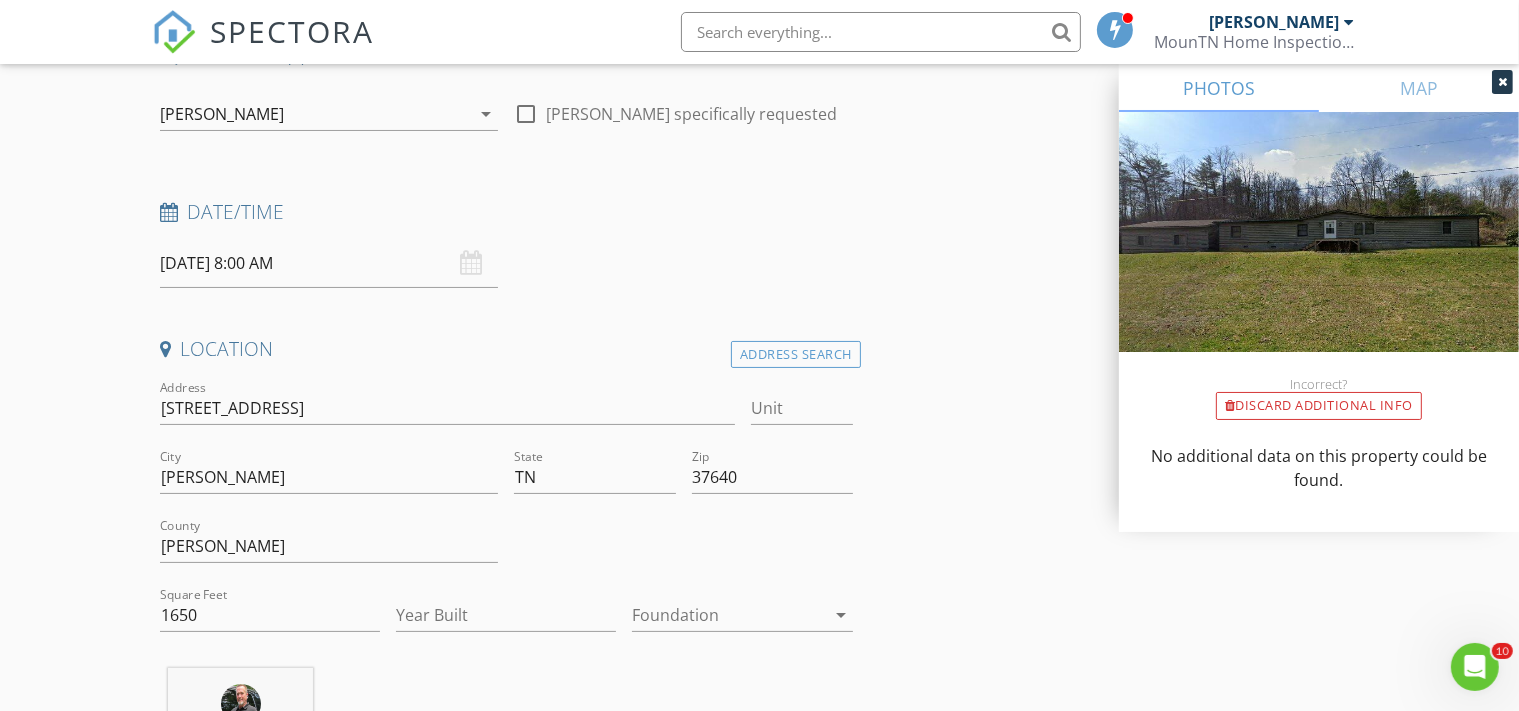 click on "INSPECTOR(S)
check_box   Matt Leukroth   PRIMARY   Matt Leukroth arrow_drop_down   check_box_outline_blank Matt Leukroth specifically requested
Date/Time
07/14/2025 8:00 AM
Location
Address Search       Address 4166 Pine Orchard Rd   Unit   City Butler   State TN   Zip 37640   County Johnson     Square Feet 1650   Year Built   Foundation arrow_drop_down     Matt Leukroth     6.2 miles     (14 minutes)
client
check_box Enable Client CC email for this inspection   Client Search     check_box_outline_blank Client is a Company/Organization     First Name   Last Name   Email   CC Email   Phone           Notes   Private Notes
ADD ADDITIONAL client
SERVICES
check_box_outline_blank   Residential Inspection   check_box_outline_blank   48 Hr Radon Testing   check_box_outline_blank" at bounding box center (759, 1749) 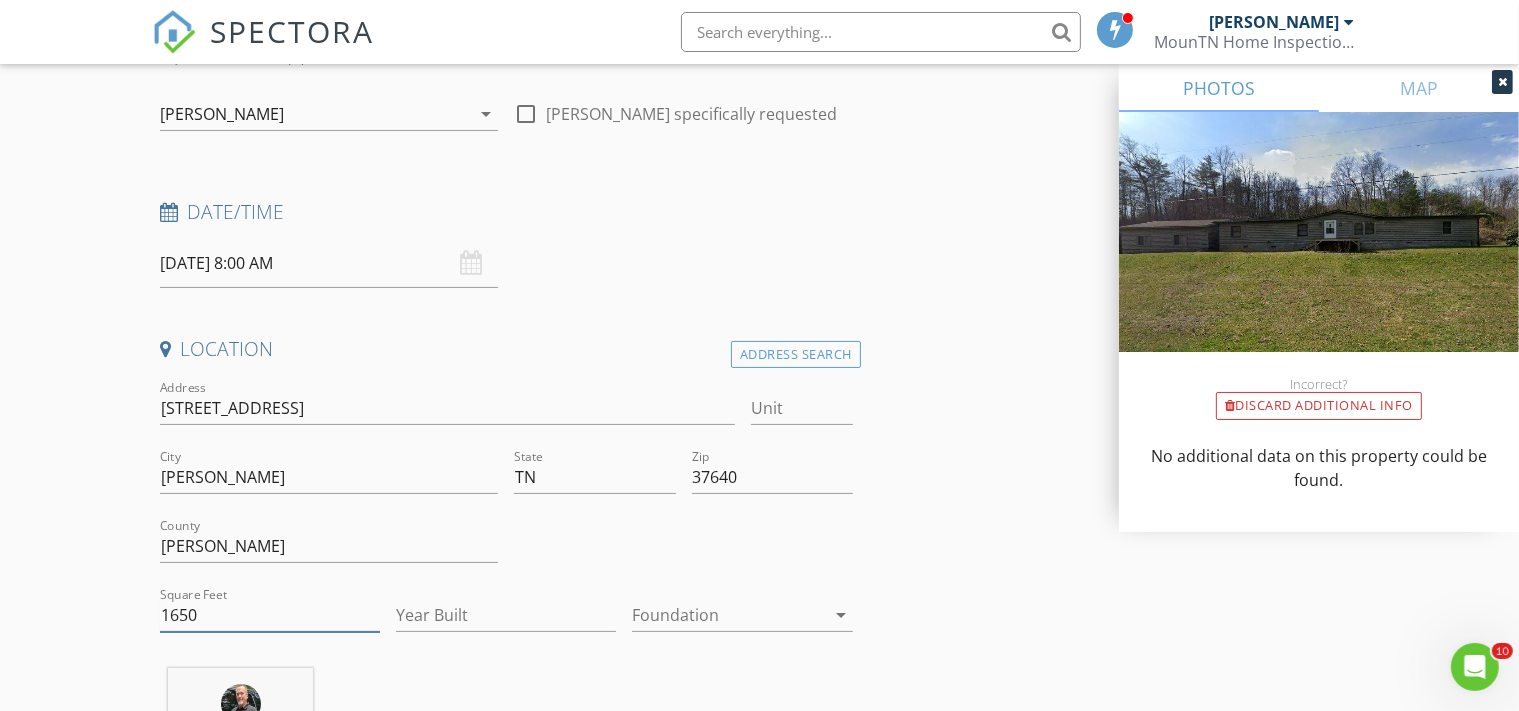 click on "1650" at bounding box center (270, 615) 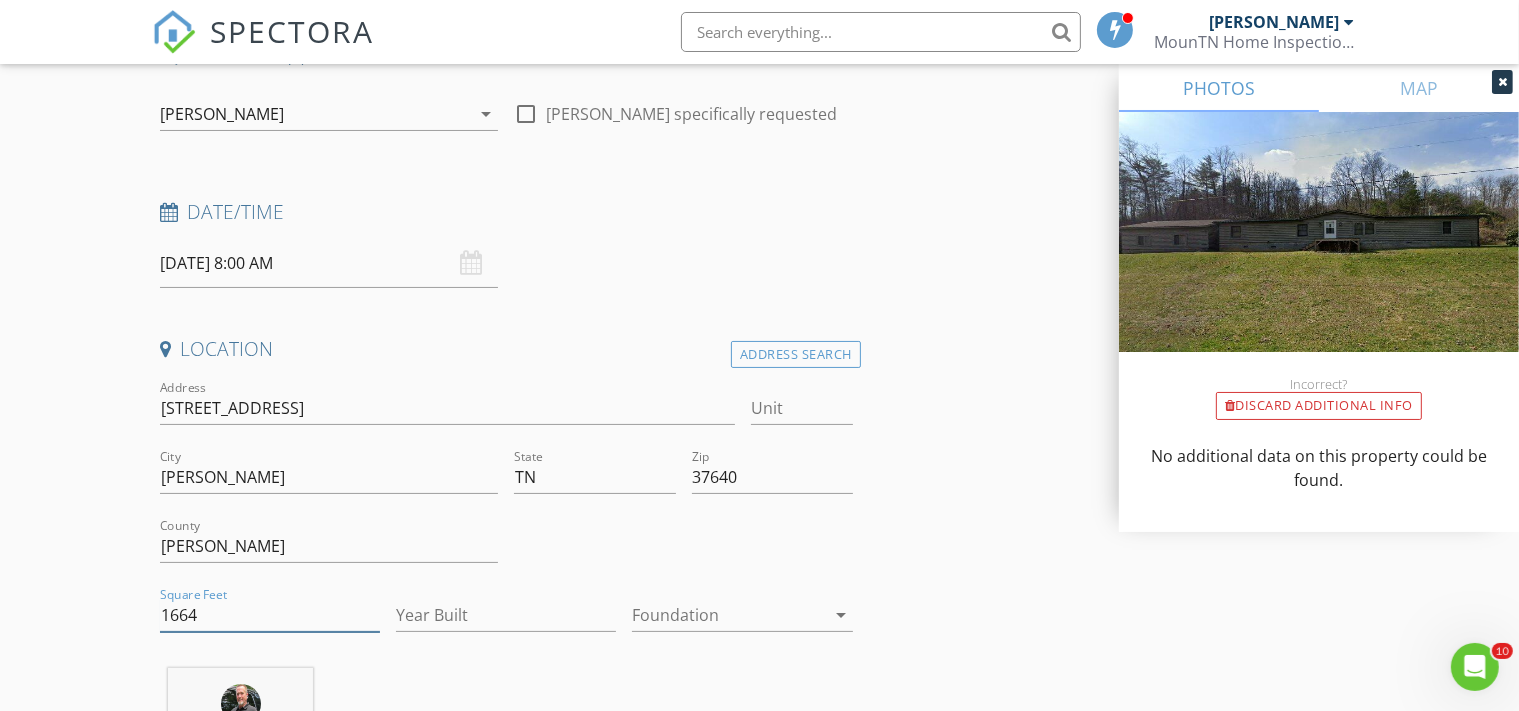 type on "1664" 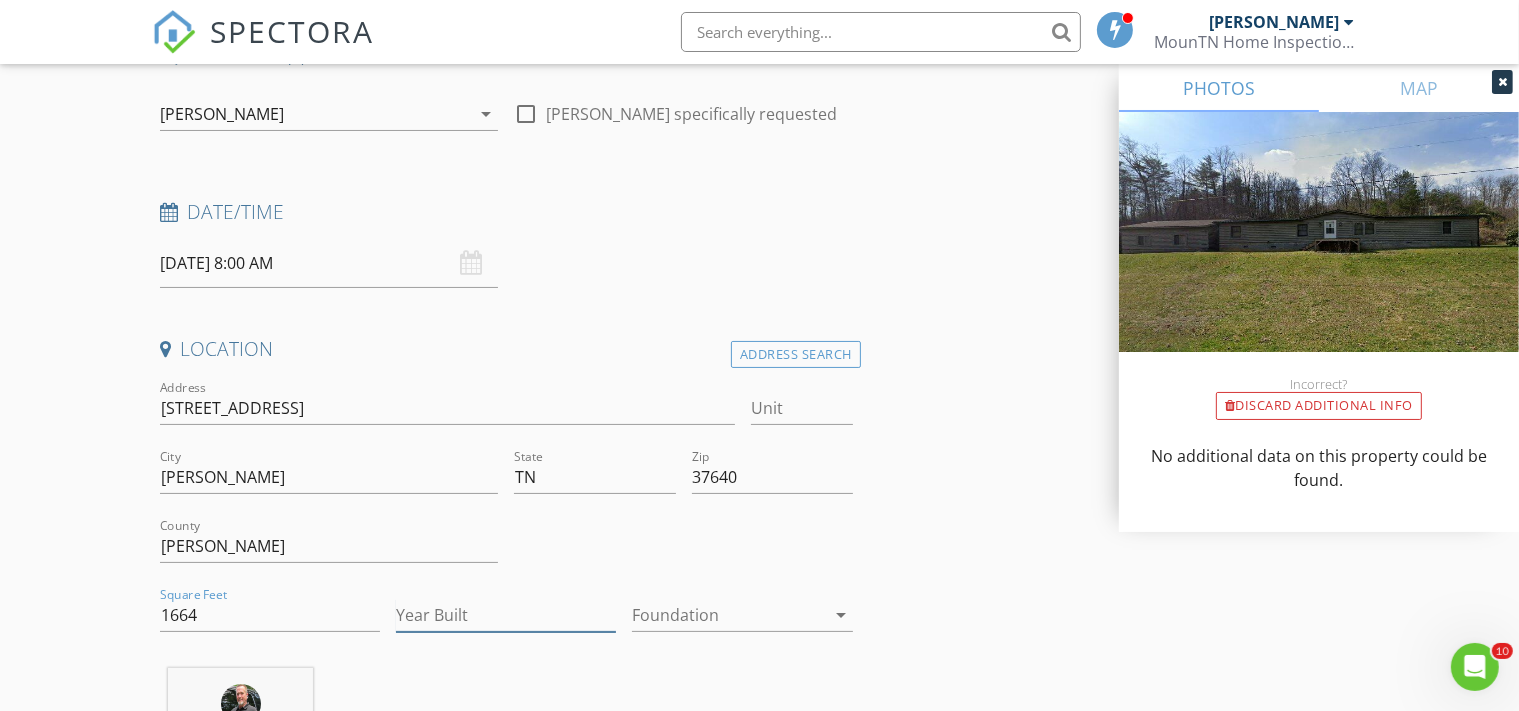 click on "Year Built" at bounding box center [506, 615] 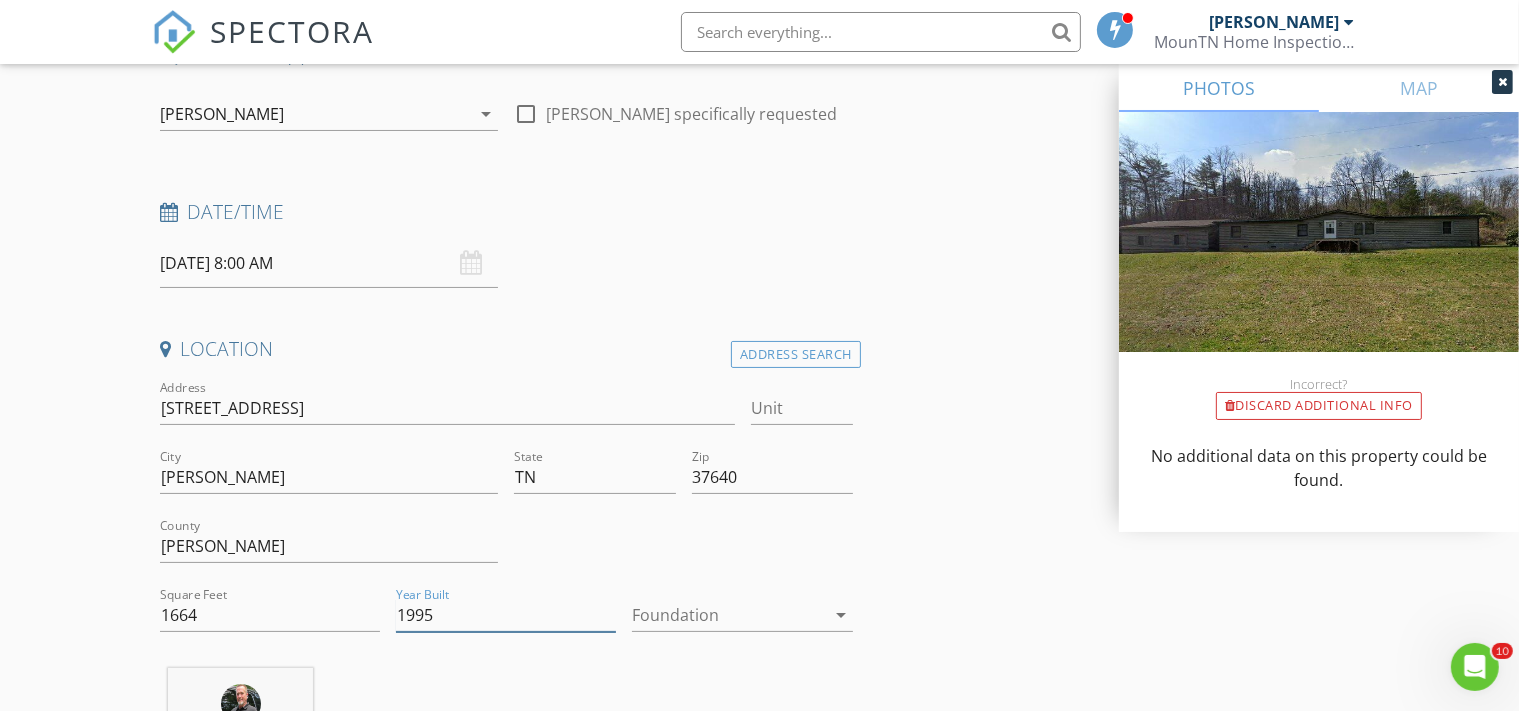 type on "1995" 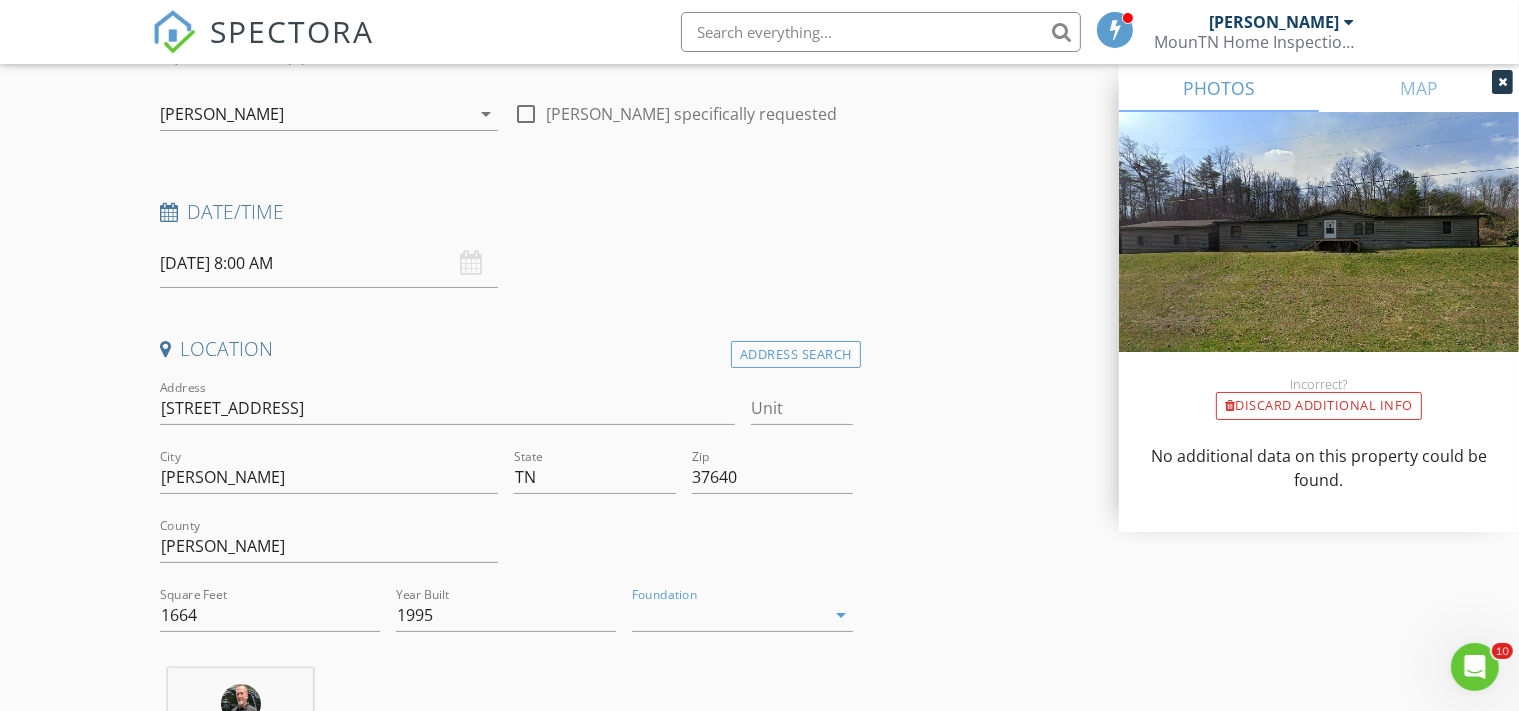 click at bounding box center (728, 615) 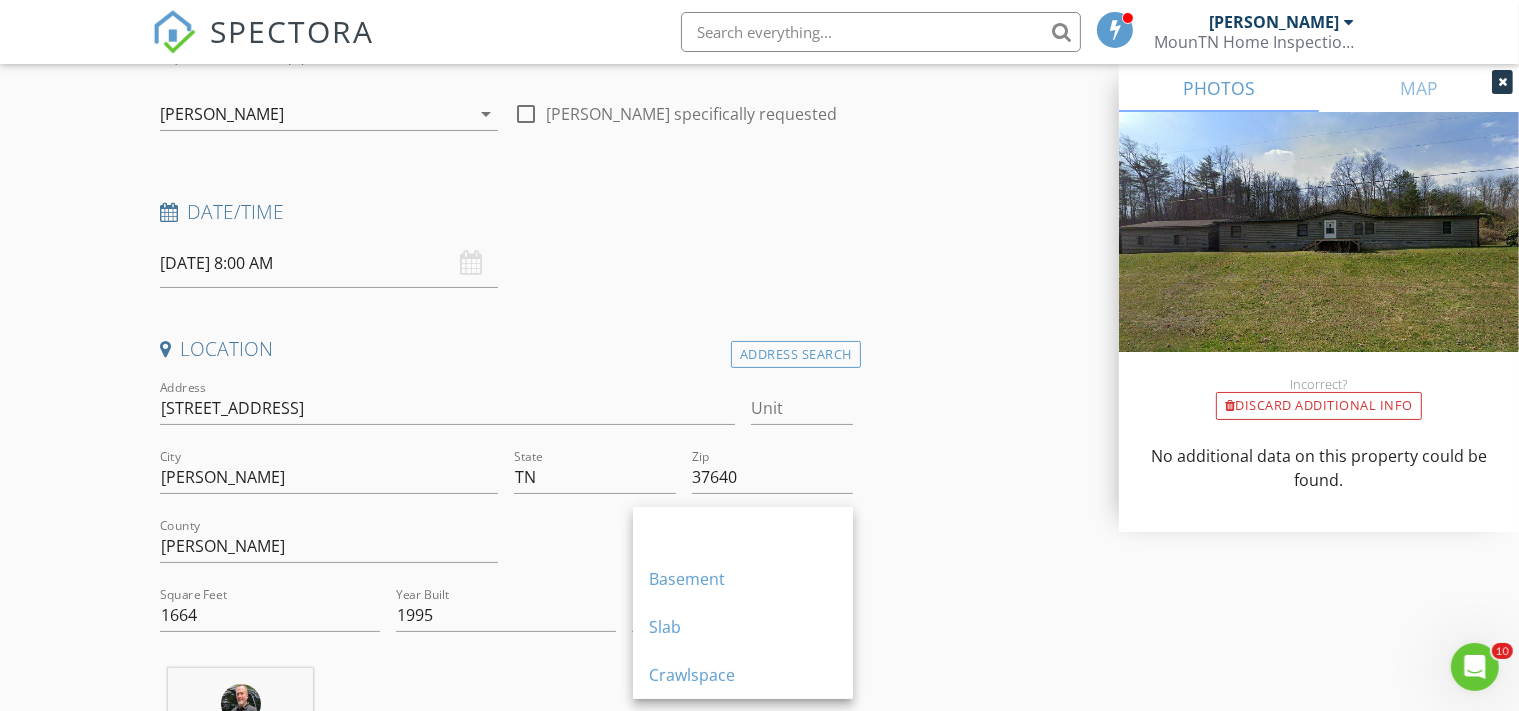 drag, startPoint x: 694, startPoint y: 687, endPoint x: 662, endPoint y: 665, distance: 38.832977 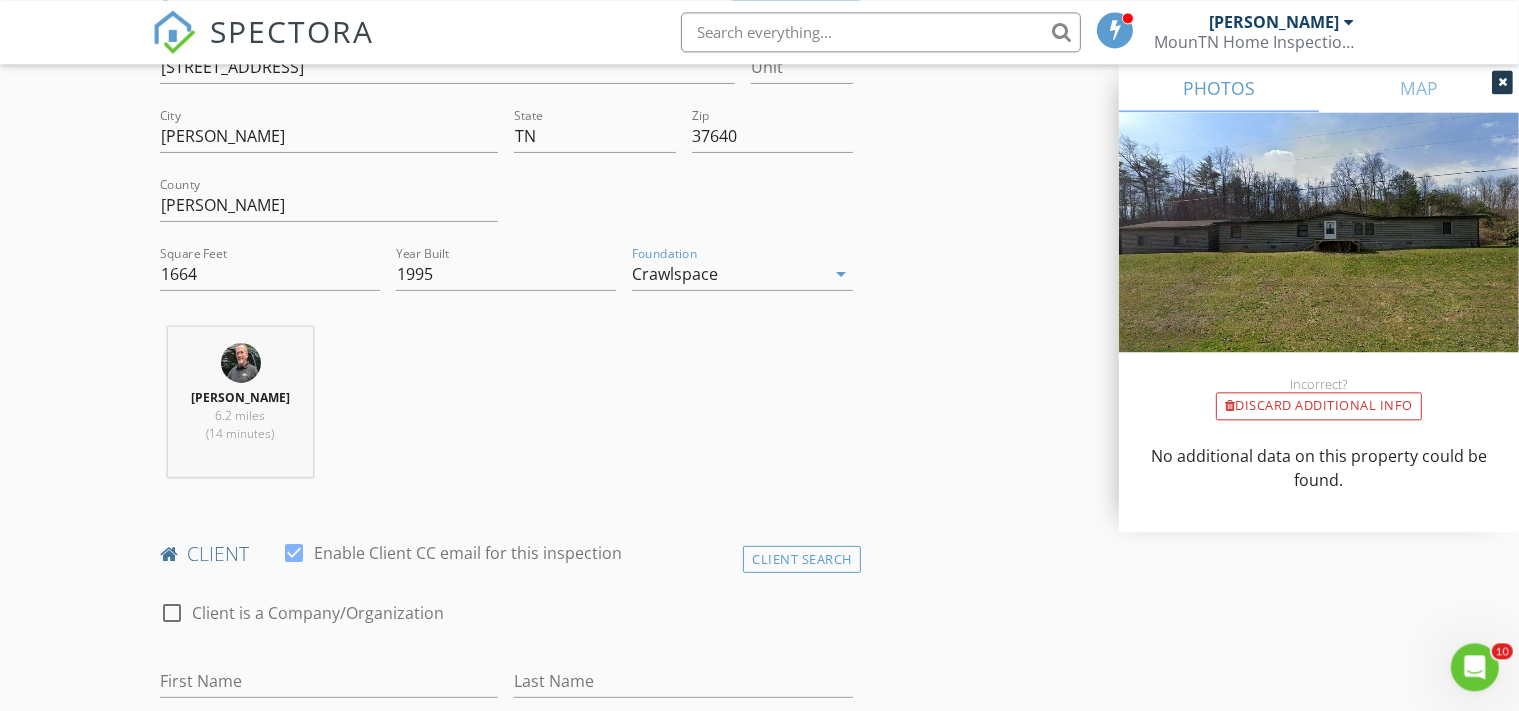 scroll, scrollTop: 633, scrollLeft: 0, axis: vertical 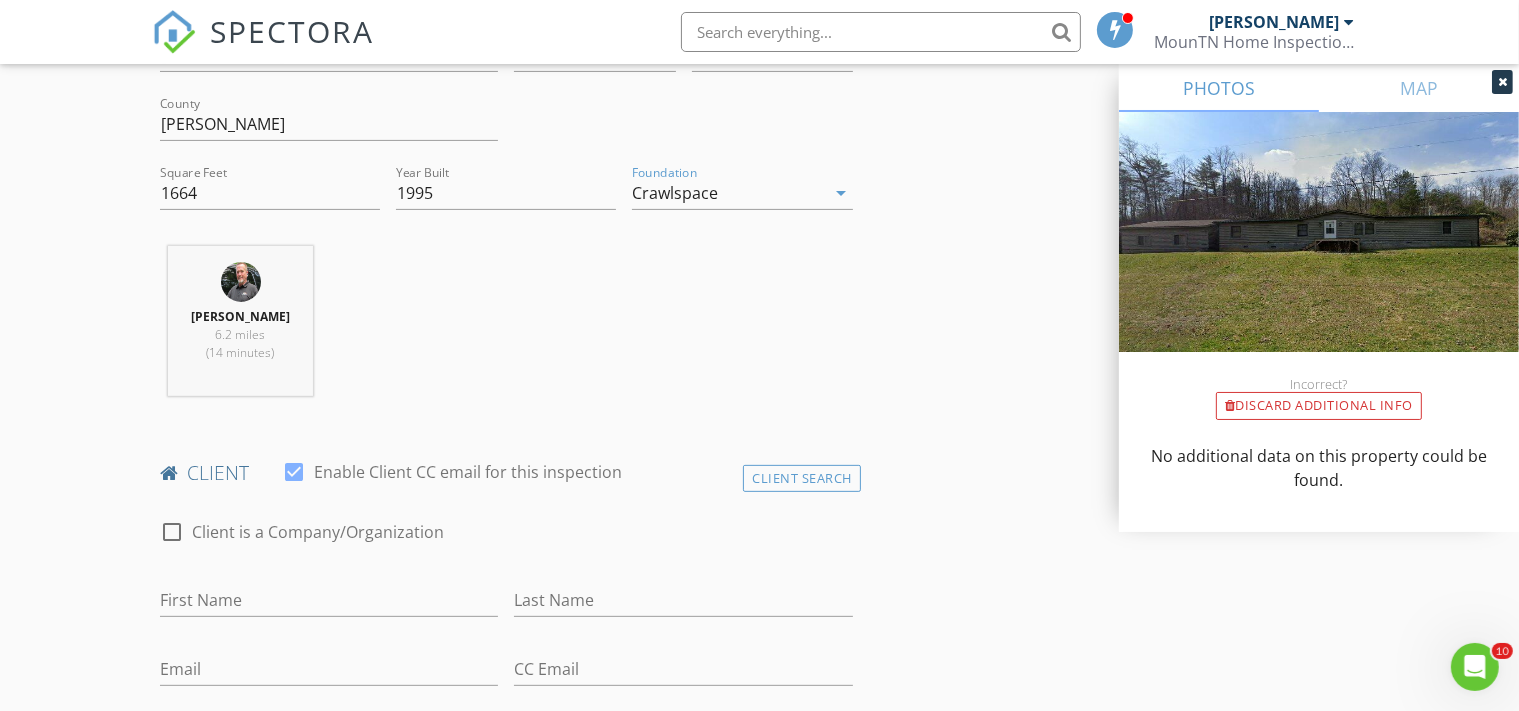 click on "First Name" at bounding box center [329, 604] 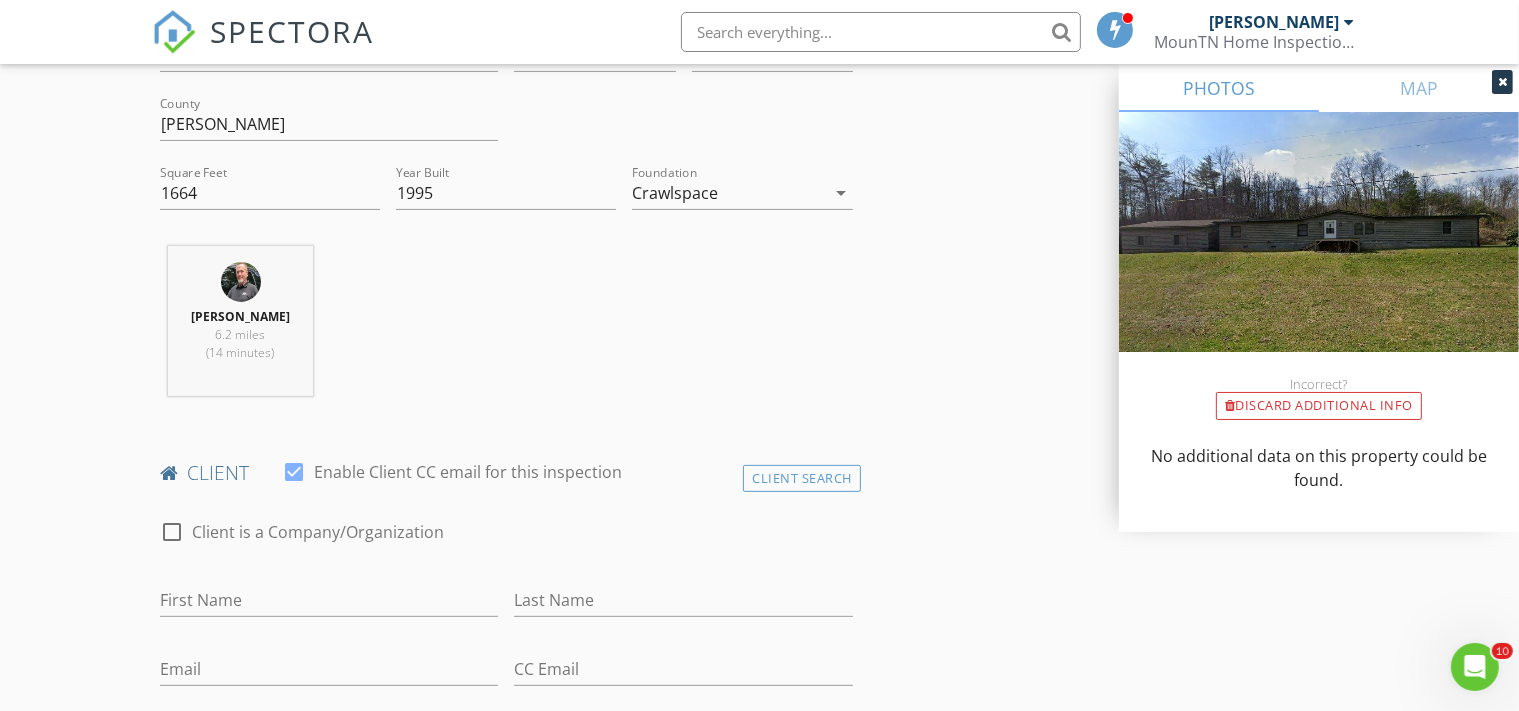 click on "First Name" at bounding box center [329, 604] 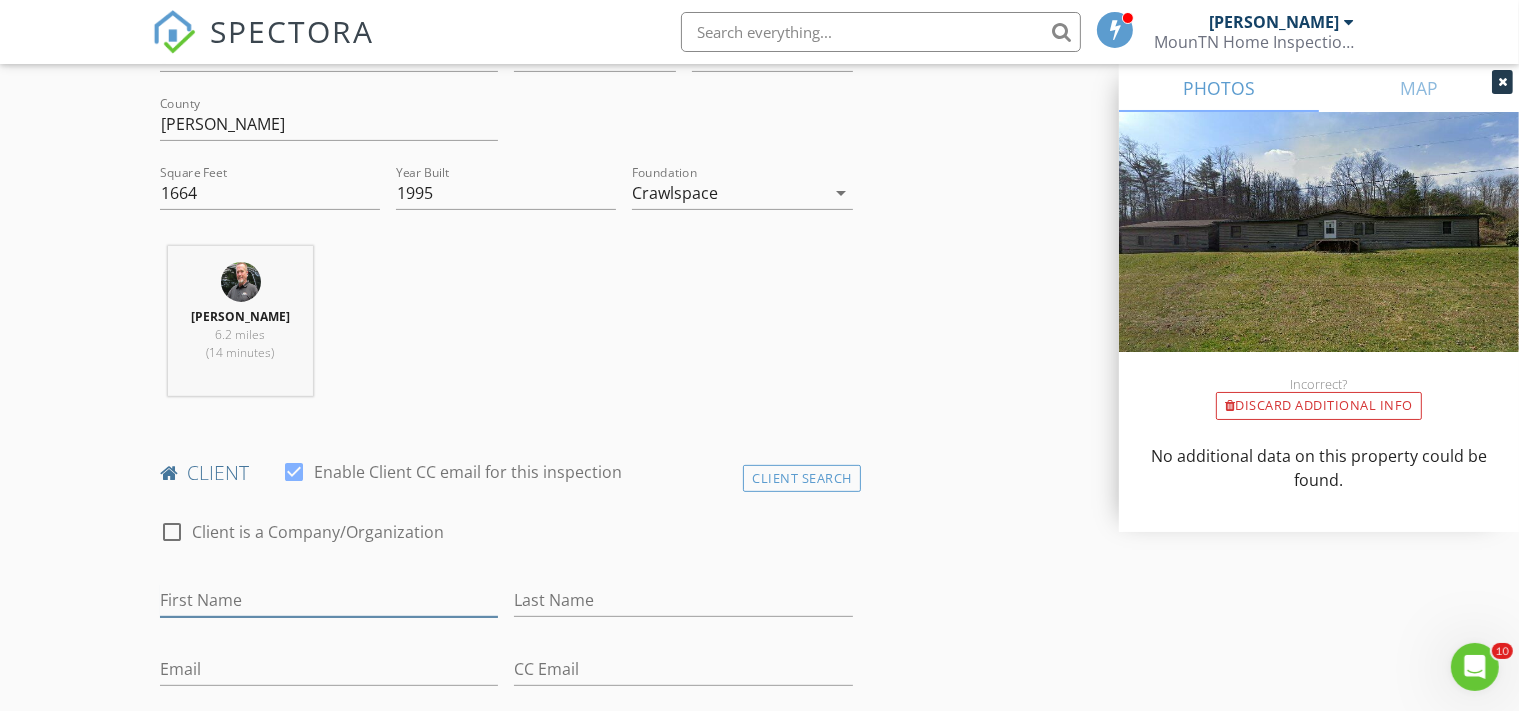 click on "First Name" at bounding box center (329, 600) 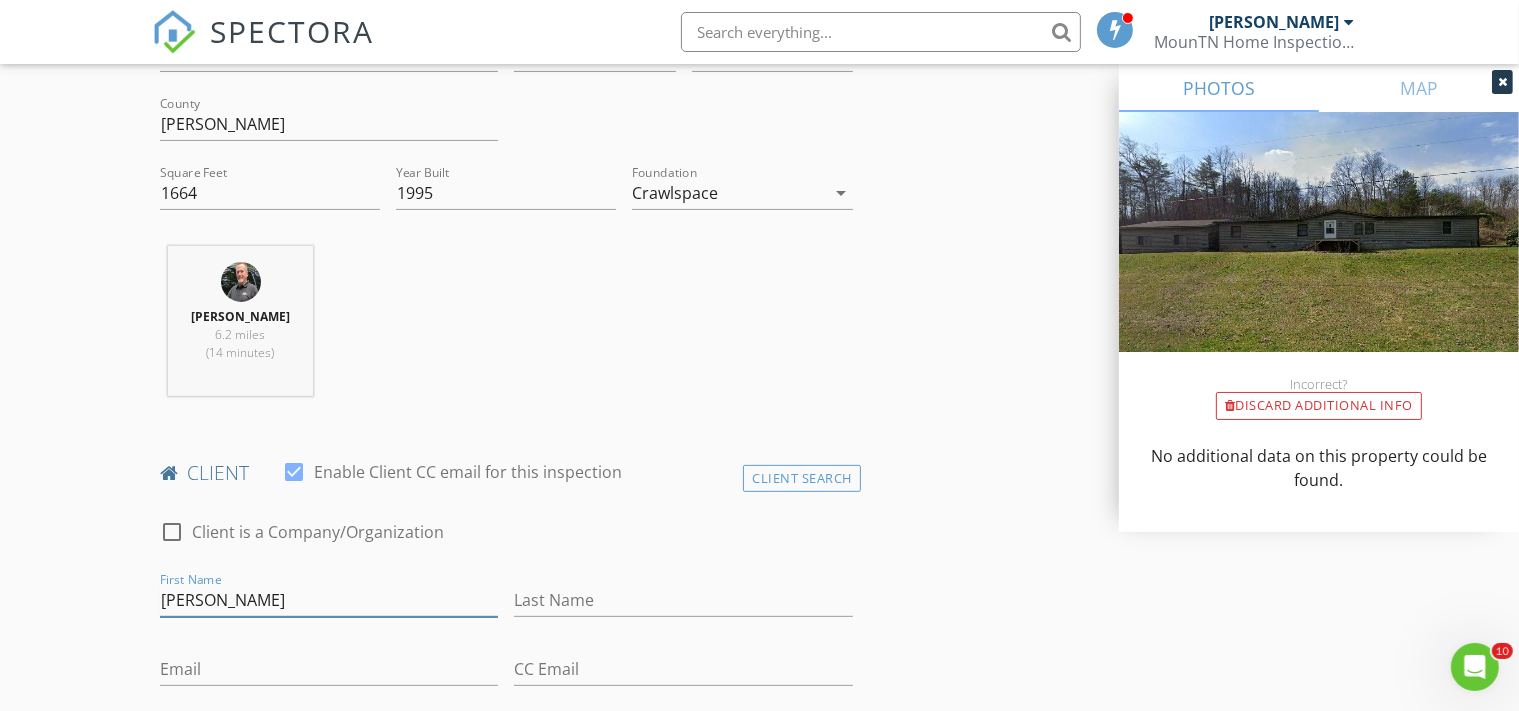 type on "Laurie" 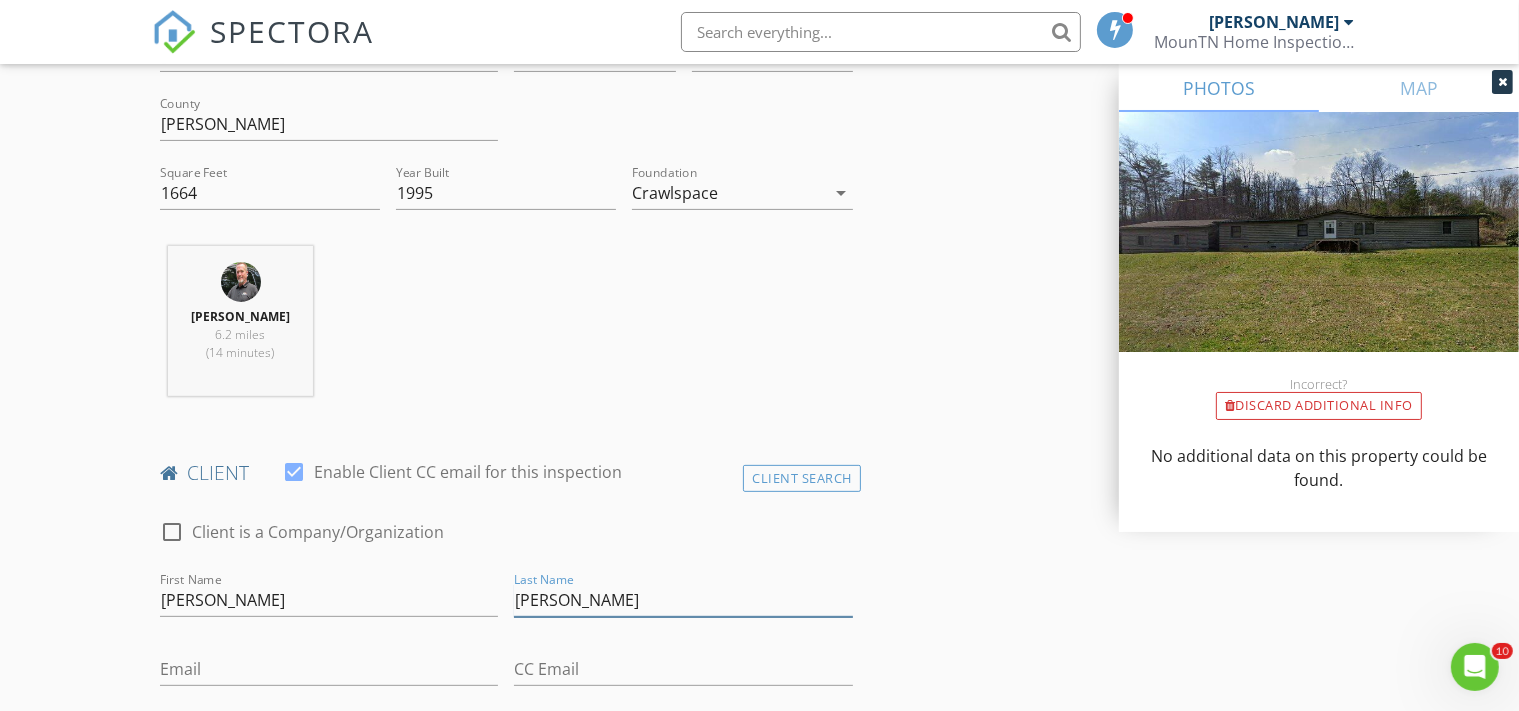 type on "Landry" 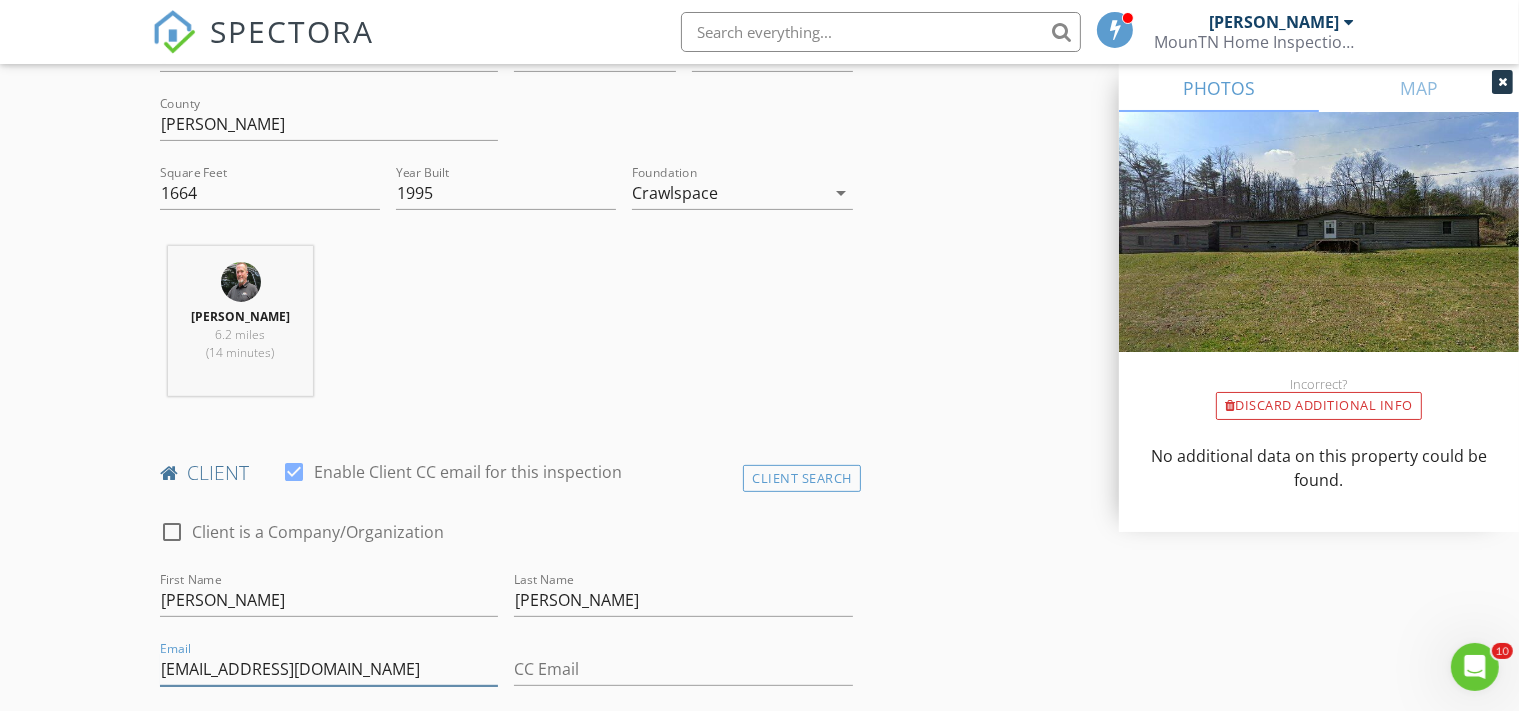 type on "mobilenotarynearme@yahoo.com" 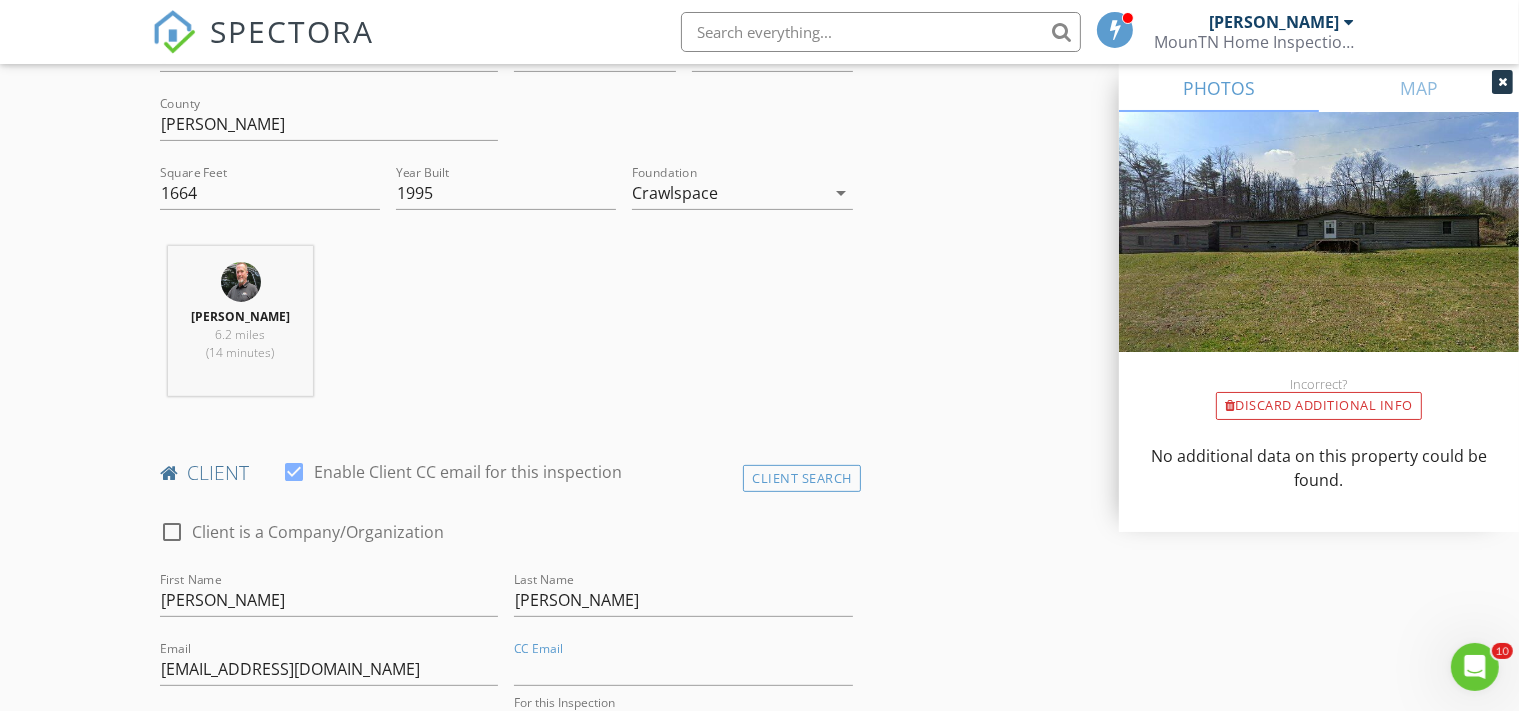 scroll, scrollTop: 1014, scrollLeft: 0, axis: vertical 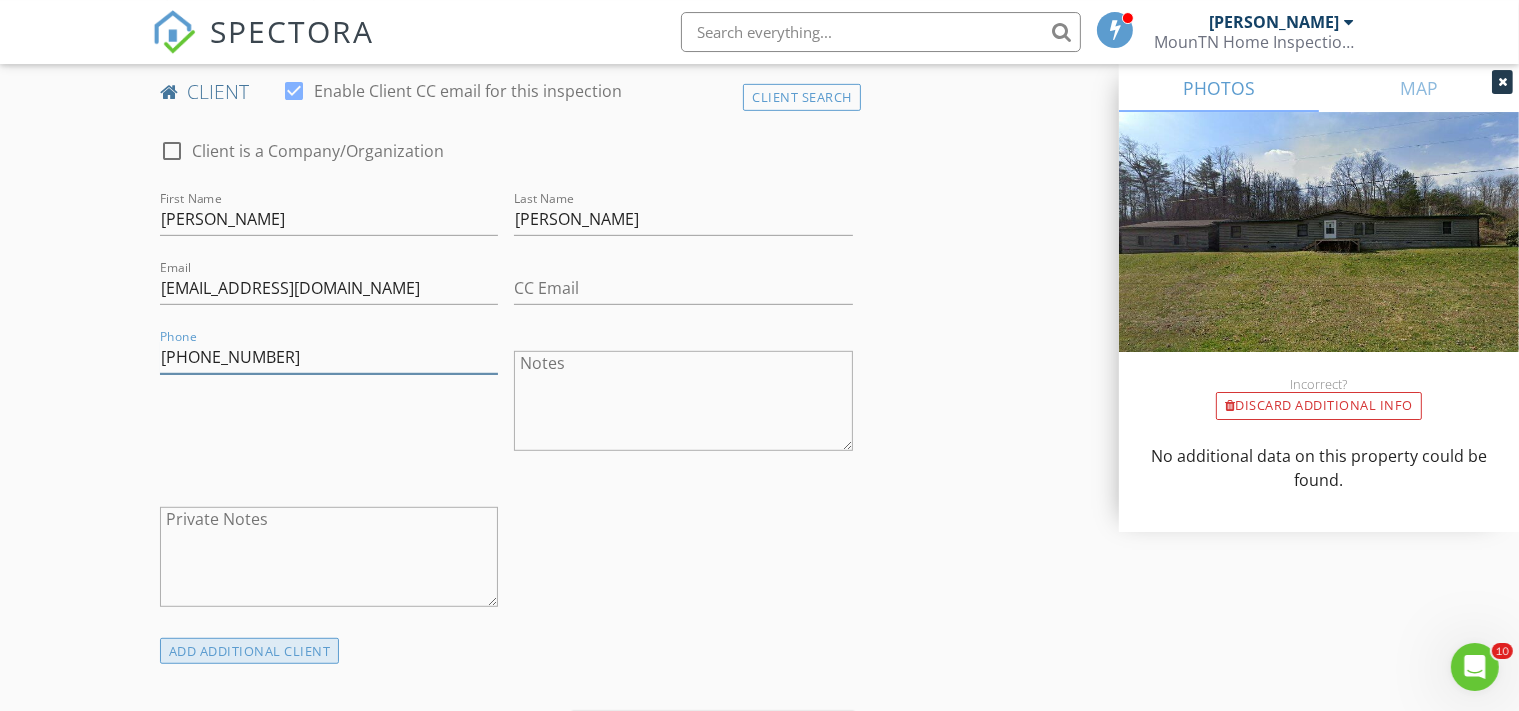 type on "803-207-4477" 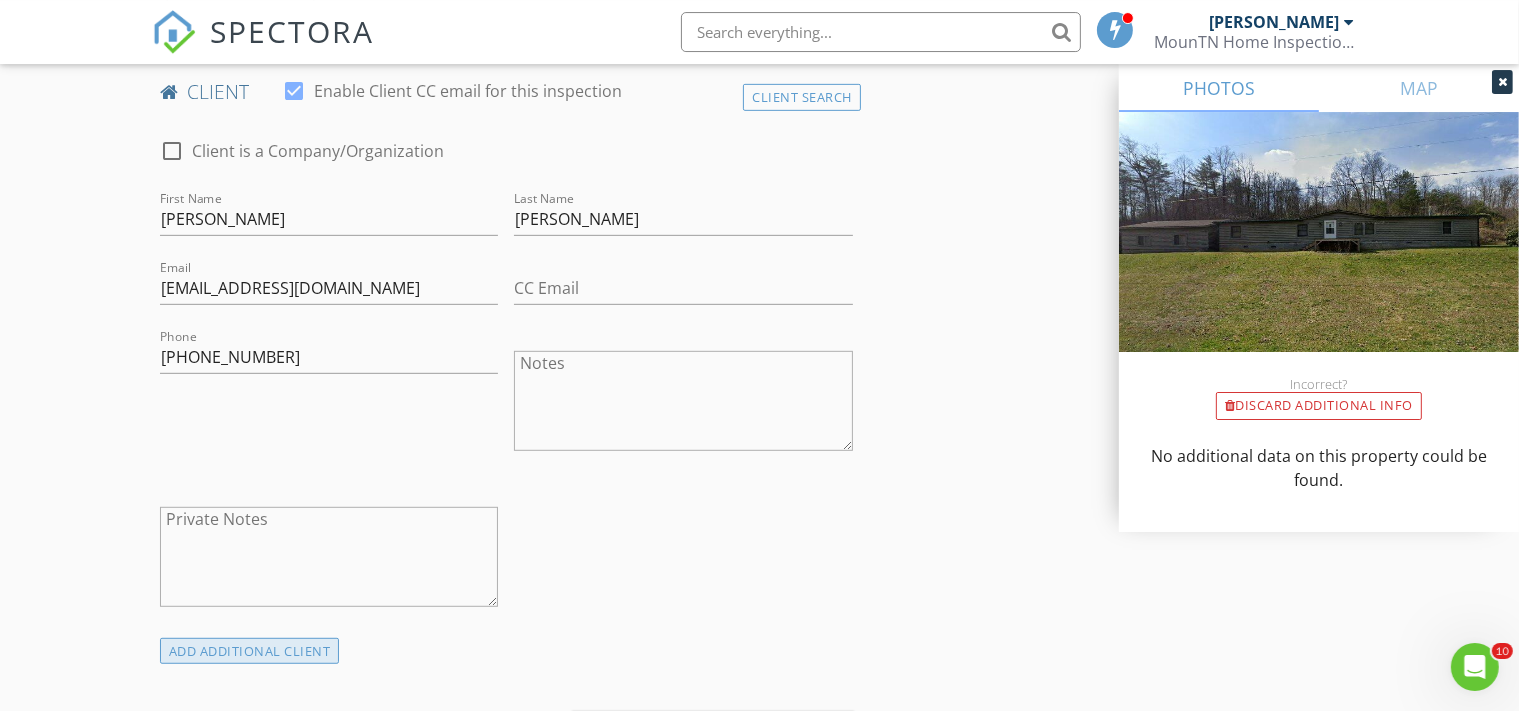click on "ADD ADDITIONAL client" at bounding box center (250, 651) 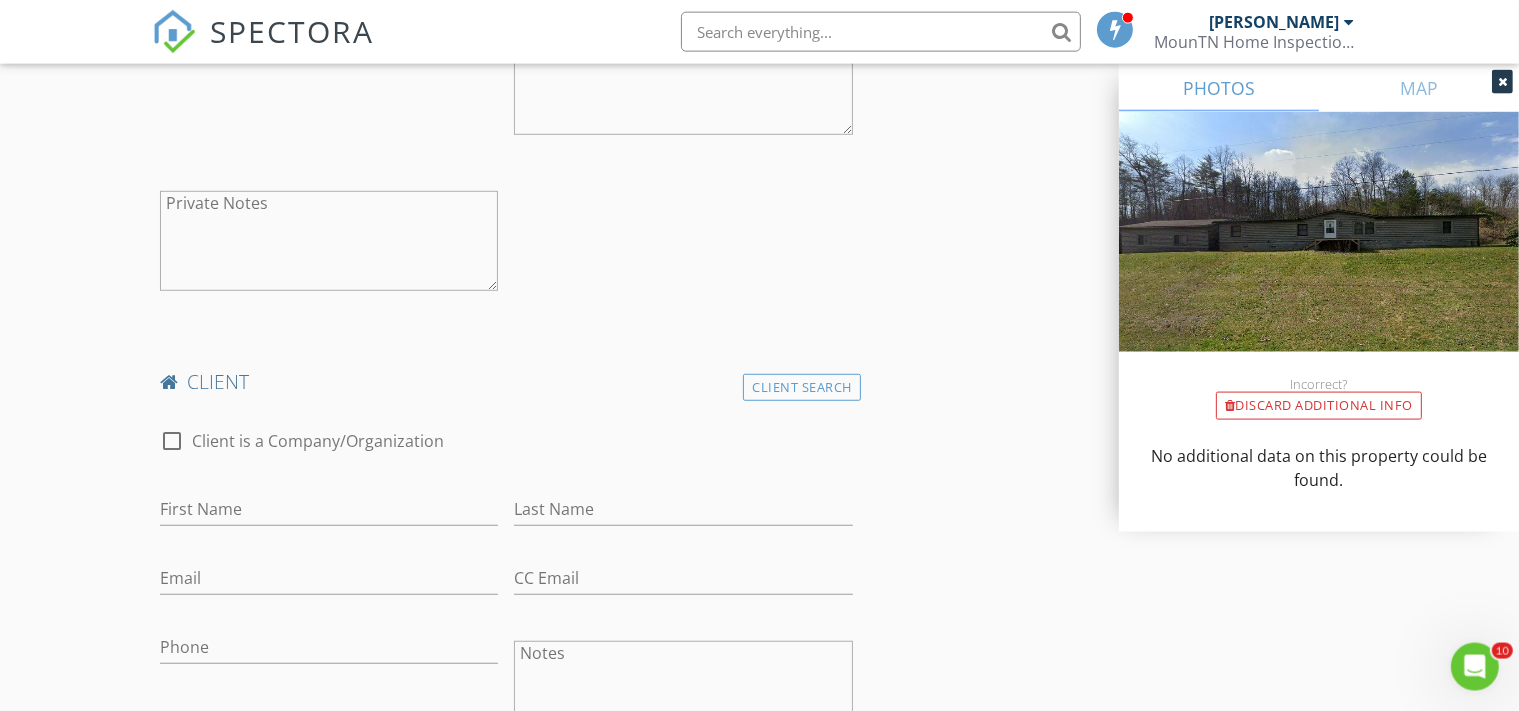 scroll, scrollTop: 1331, scrollLeft: 0, axis: vertical 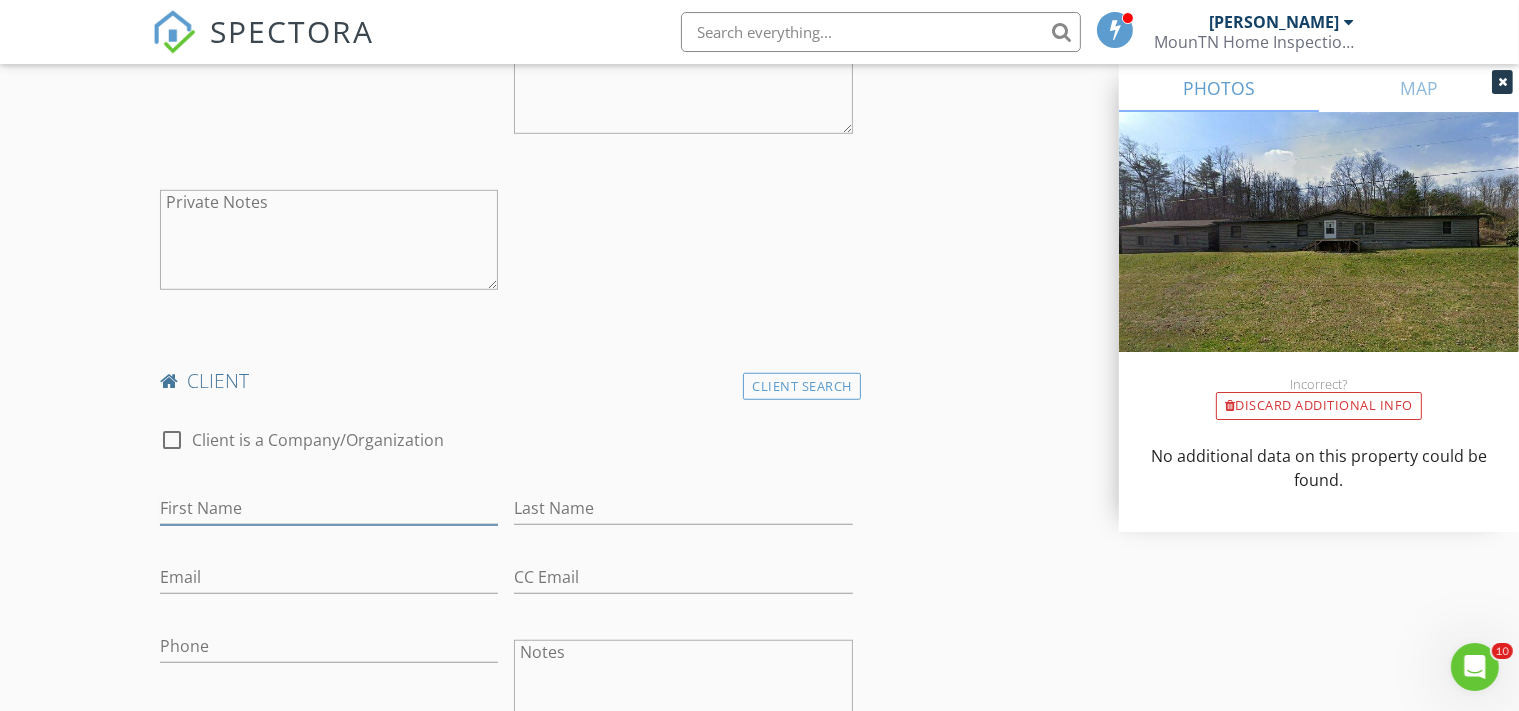 click on "First Name" at bounding box center [329, 508] 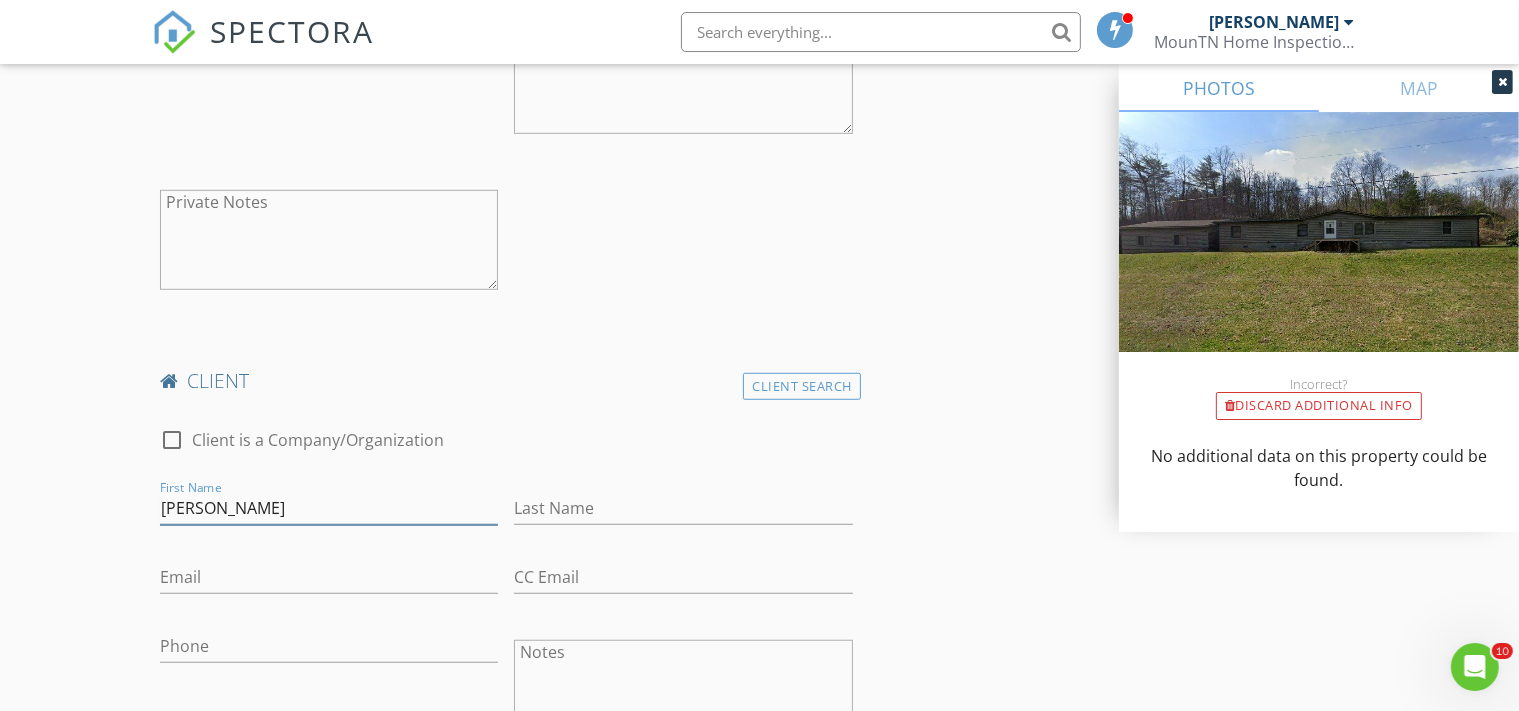 type on "Robert" 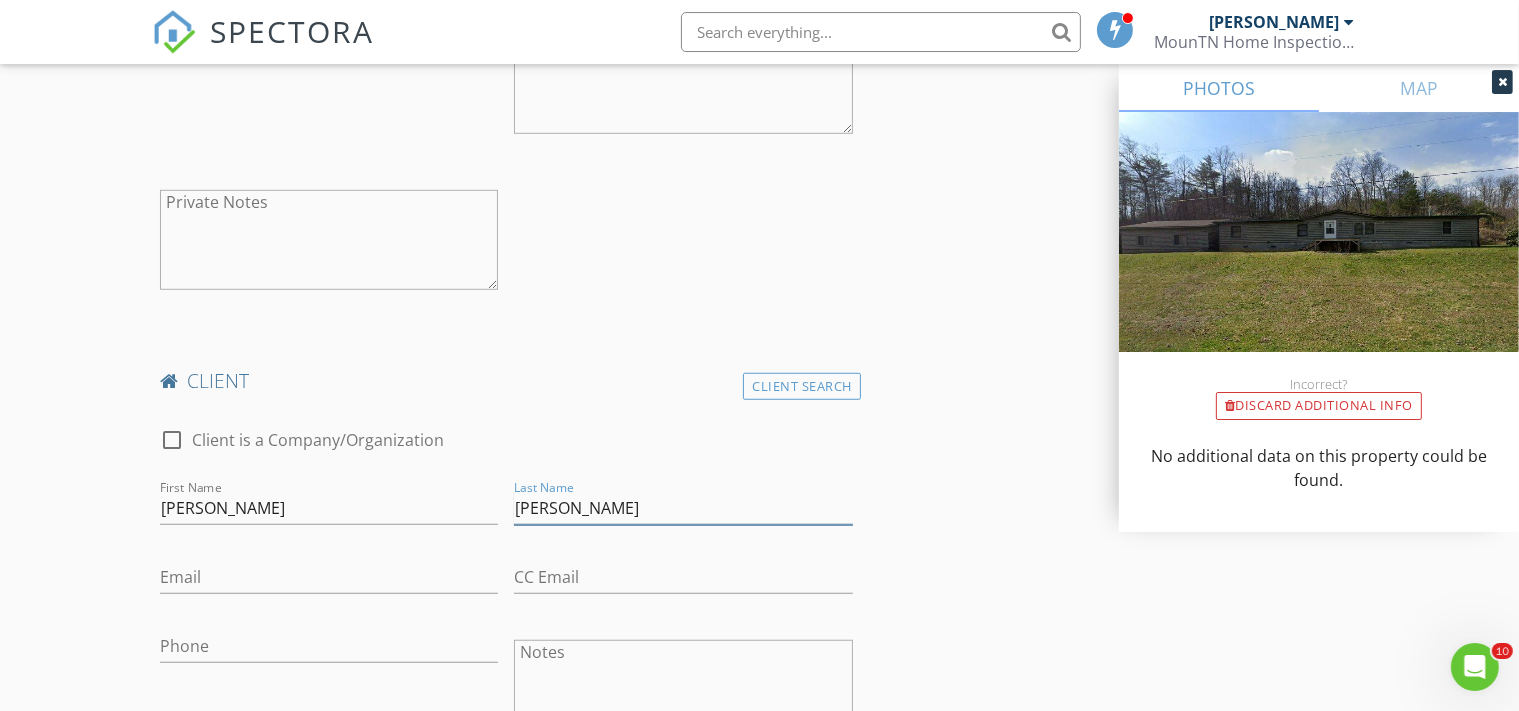 type on "Landry" 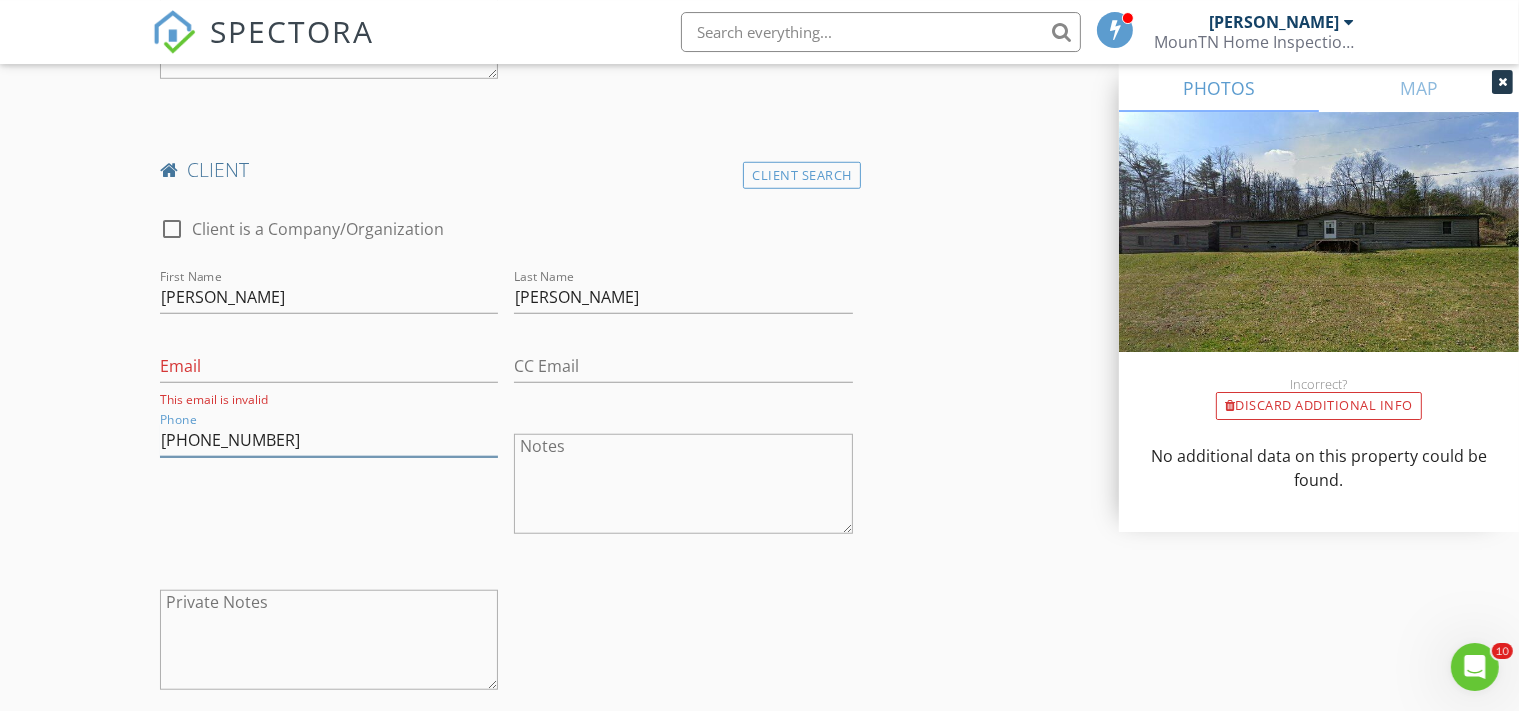 scroll, scrollTop: 1859, scrollLeft: 0, axis: vertical 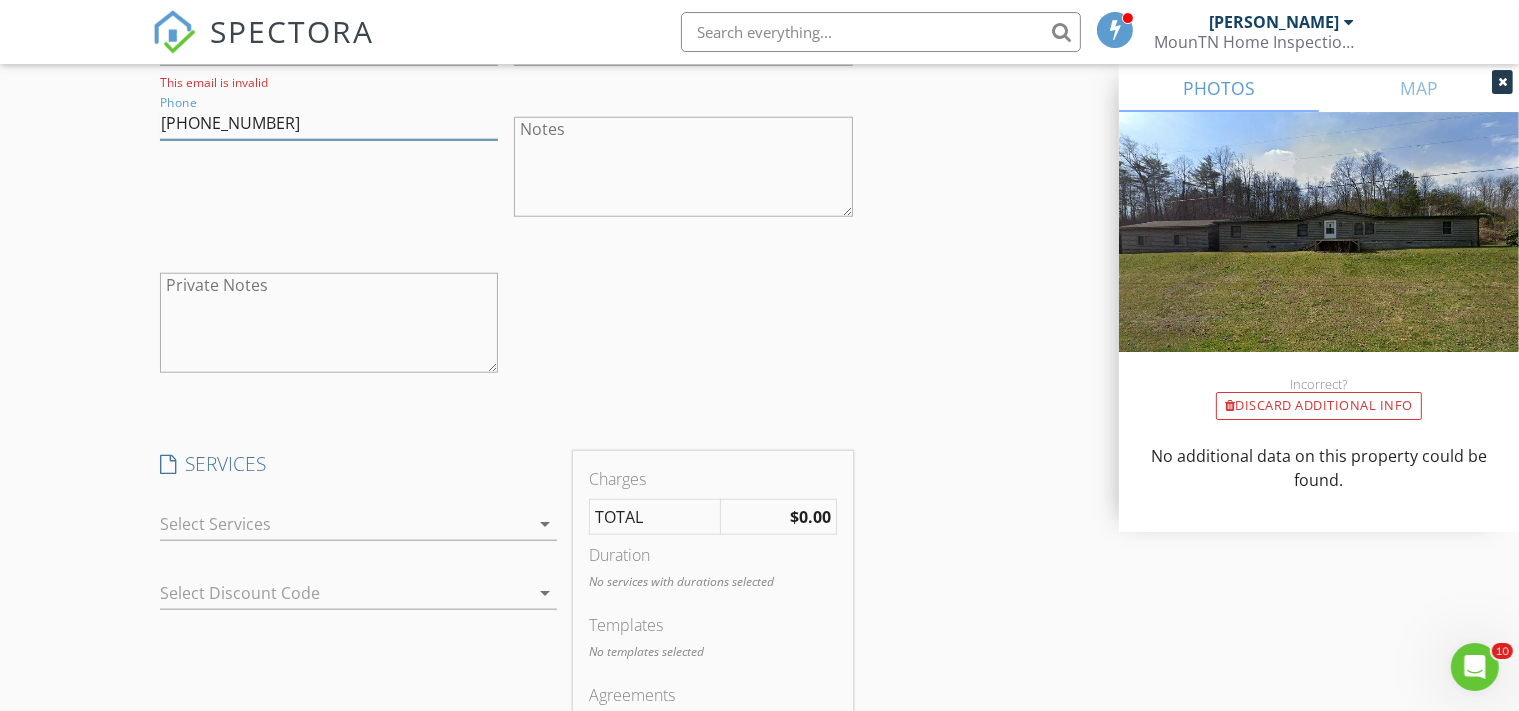 type on "803-716-4452" 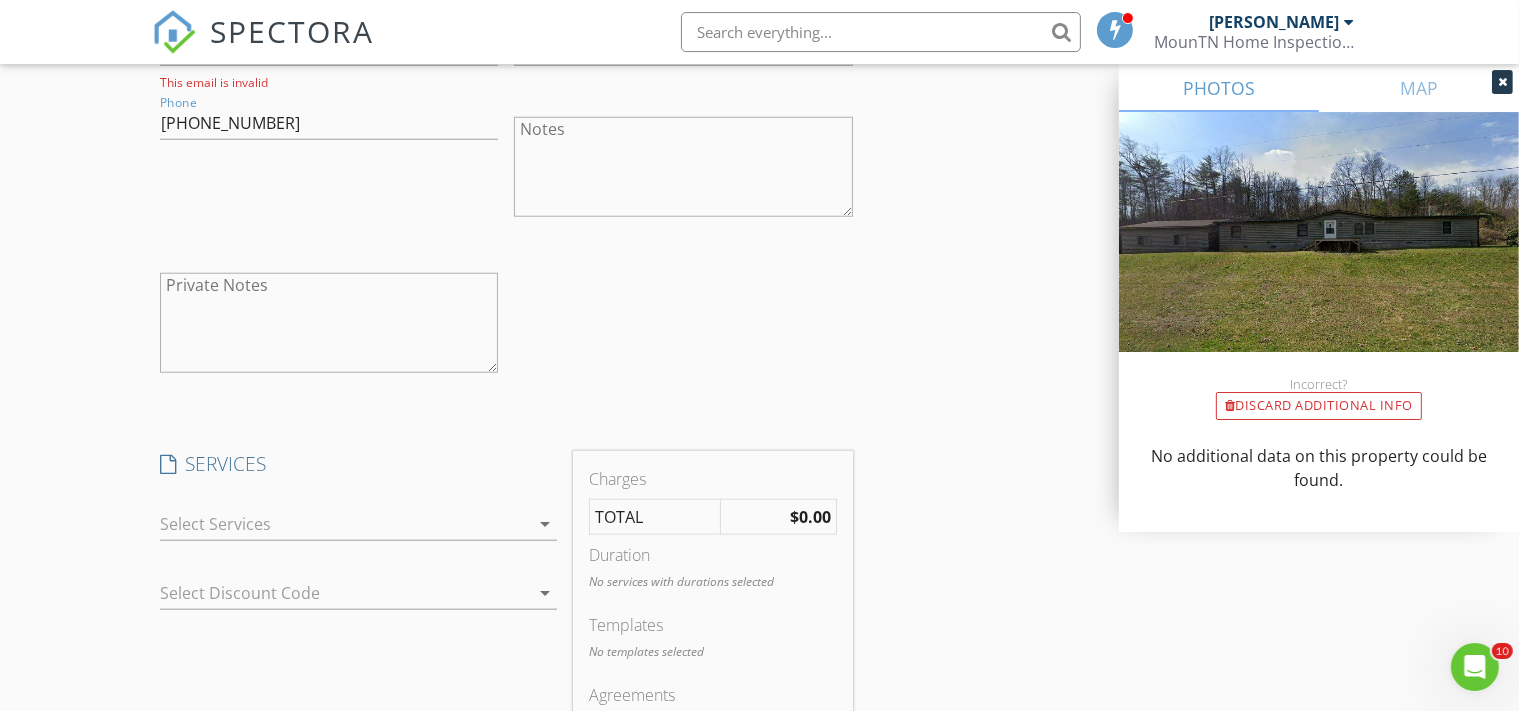 click at bounding box center (345, 524) 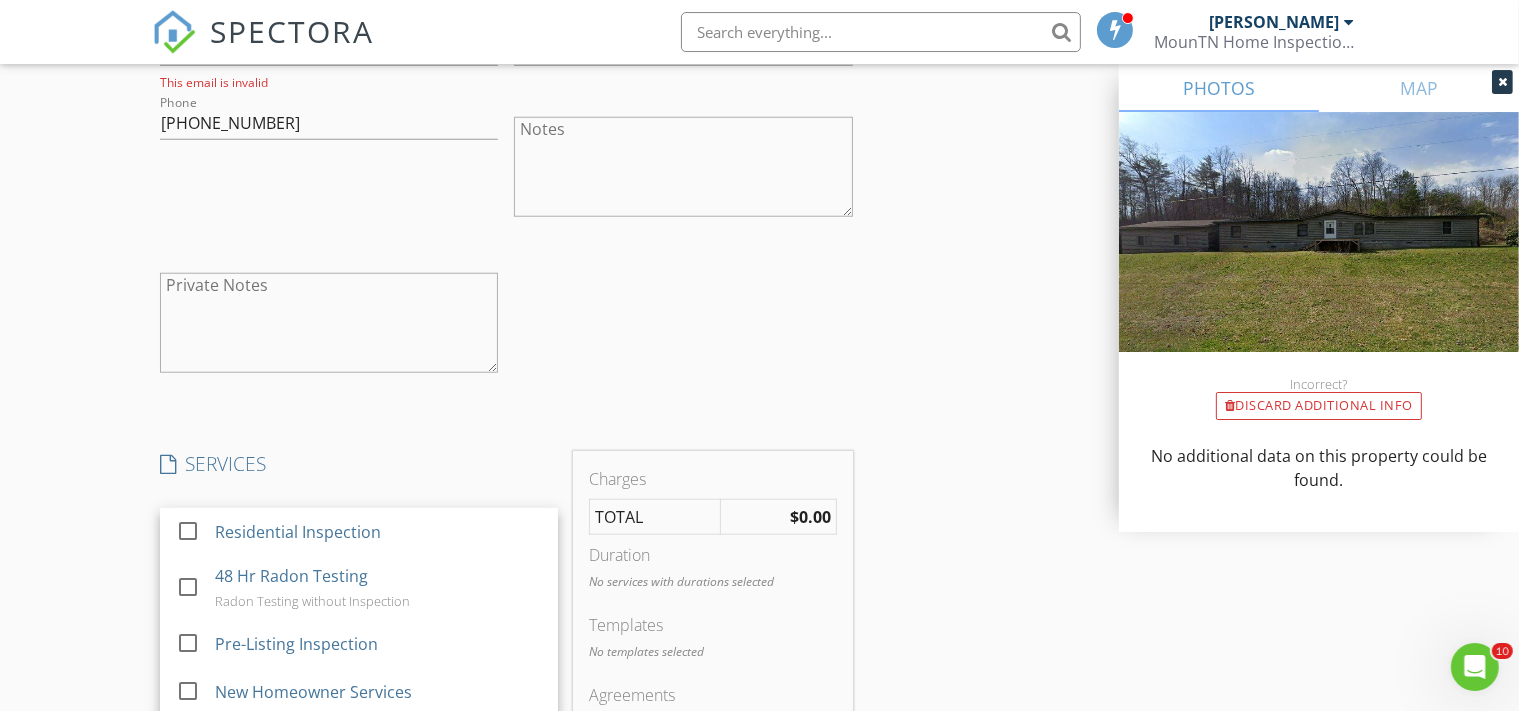 click on "Residential Inspection" at bounding box center [378, 532] 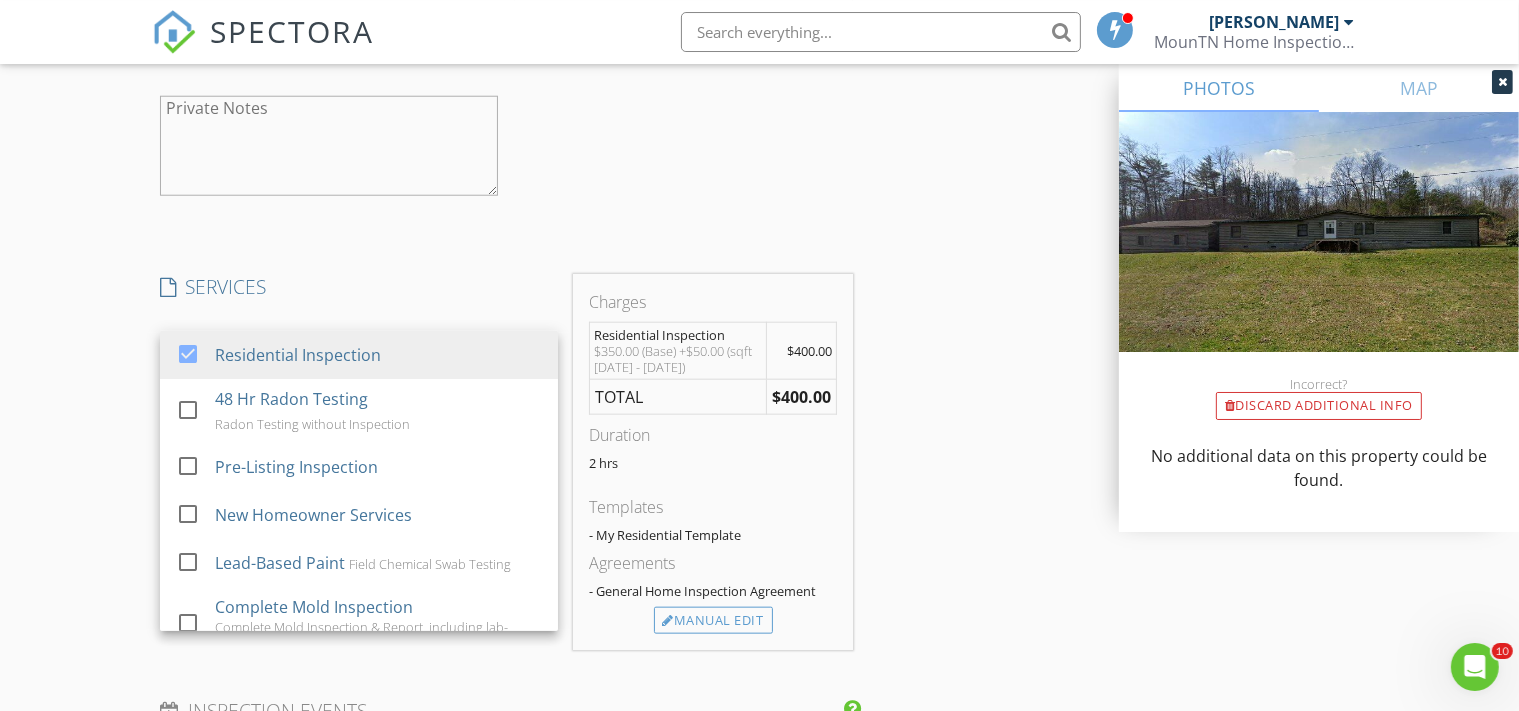 scroll, scrollTop: 2176, scrollLeft: 0, axis: vertical 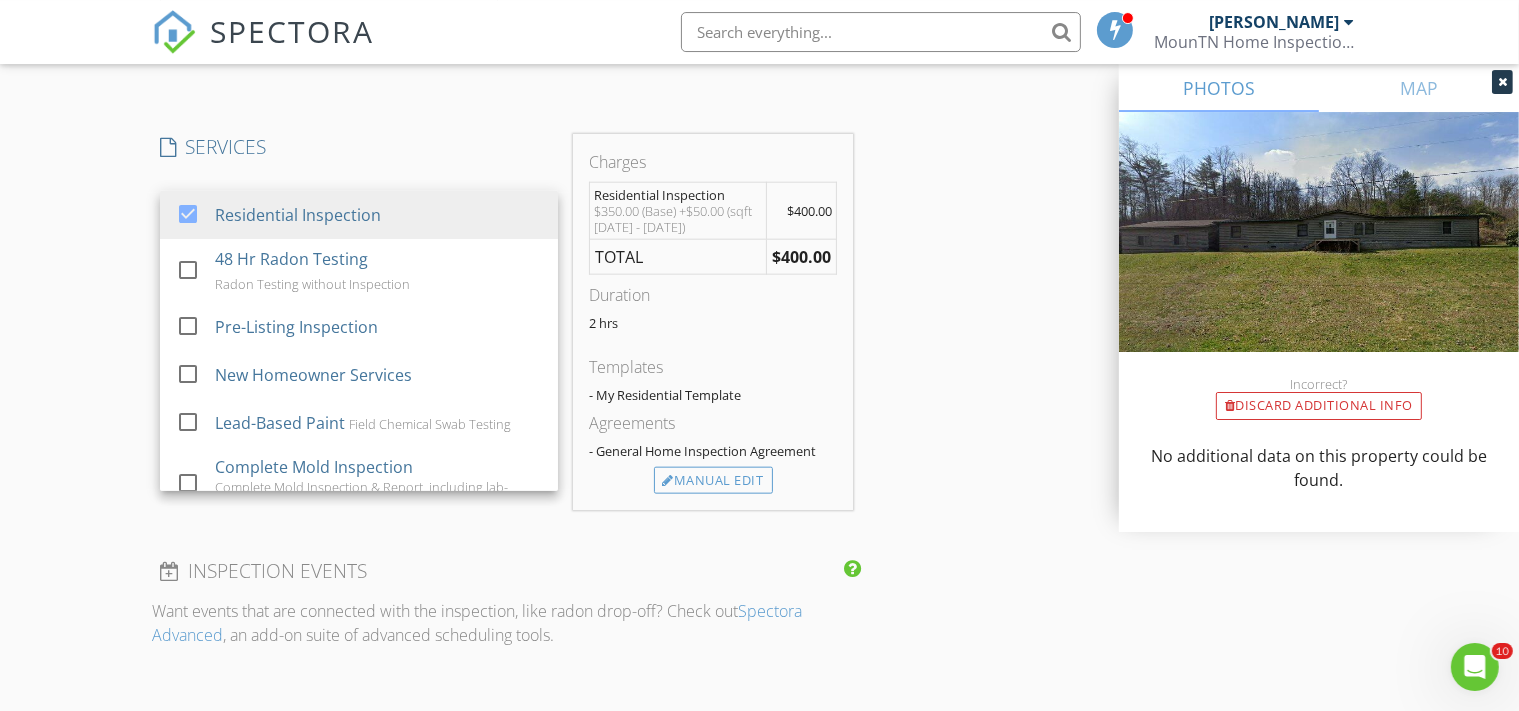 click on "New Inspection
Click here to use the New Order Form
INSPECTOR(S)
check_box   Matt Leukroth   PRIMARY   Matt Leukroth arrow_drop_down   check_box_outline_blank Matt Leukroth specifically requested
Date/Time
07/14/2025 8:00 AM
Location
Address Search       Address 4166 Pine Orchard Rd   Unit   City Butler   State TN   Zip 37640   County Johnson     Square Feet 1664   Year Built 1995   Foundation Crawlspace arrow_drop_down     Matt Leukroth     6.2 miles     (14 minutes)
client
check_box Enable Client CC email for this inspection   Client Search     check_box_outline_blank Client is a Company/Organization     First Name Laurie   Last Name Landry   Email mobilenotarynearme@yahoo.com   CC Email   Phone 803-207-4477           Notes   Private Notes
client
Client Search     check_box_outline_blank     First Name" at bounding box center [759, 57] 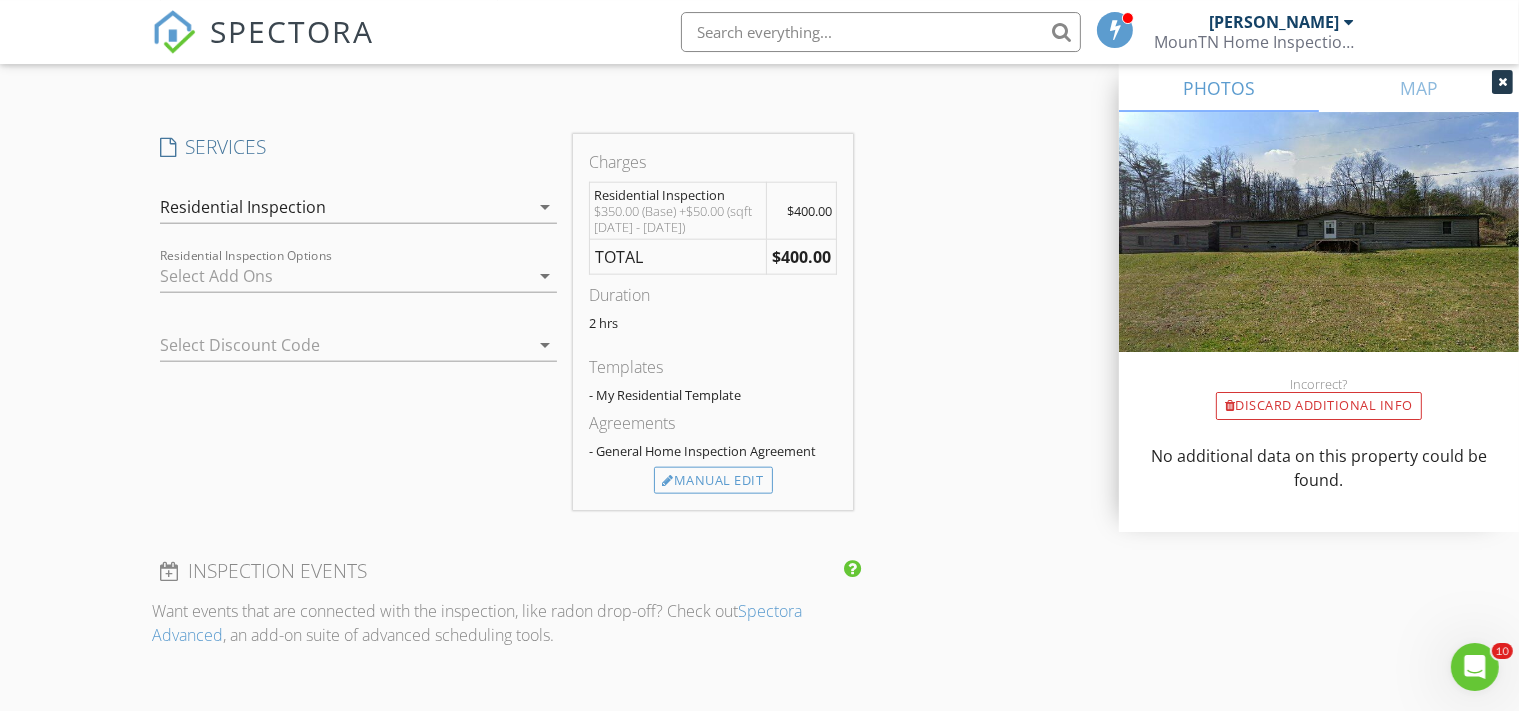 click at bounding box center (345, 276) 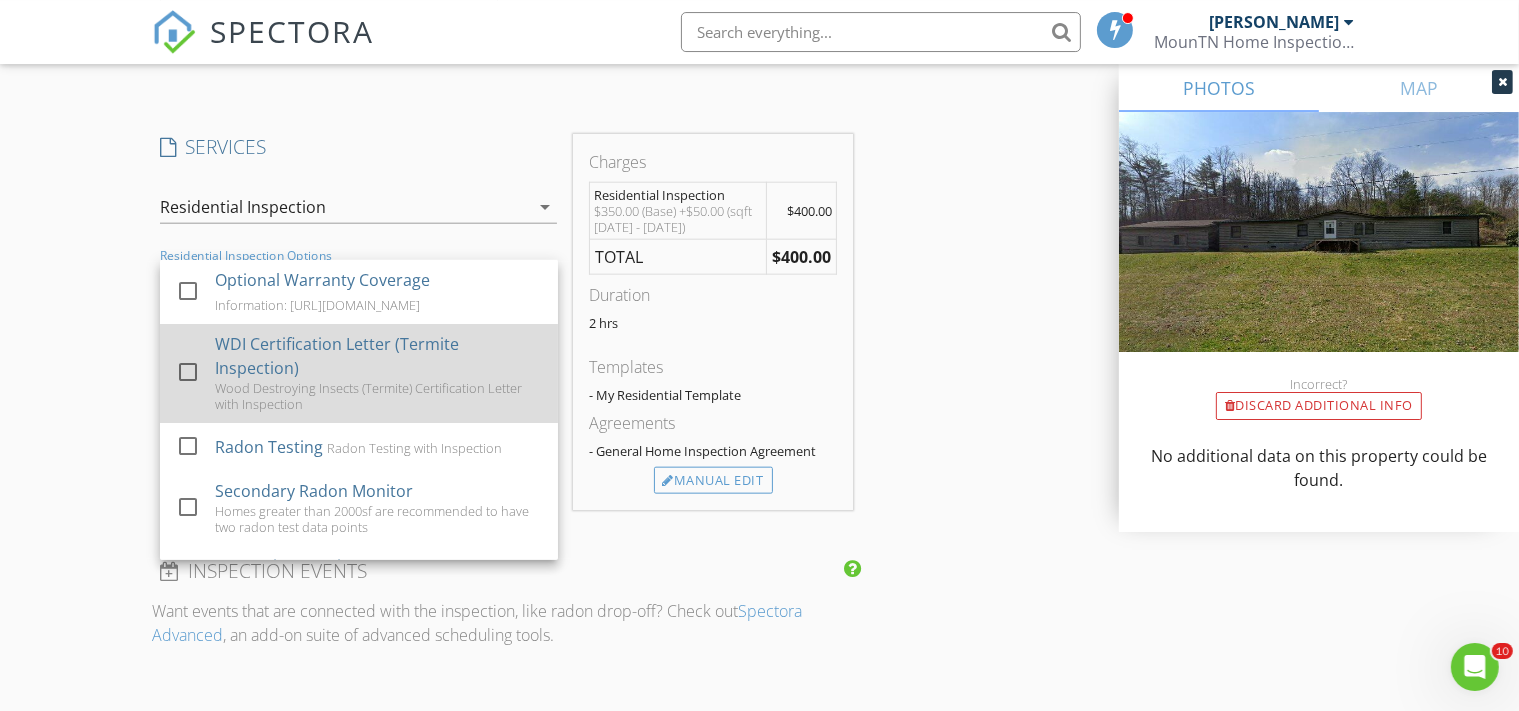 click on "WDI Certification Letter (Termite Inspection)" at bounding box center [378, 356] 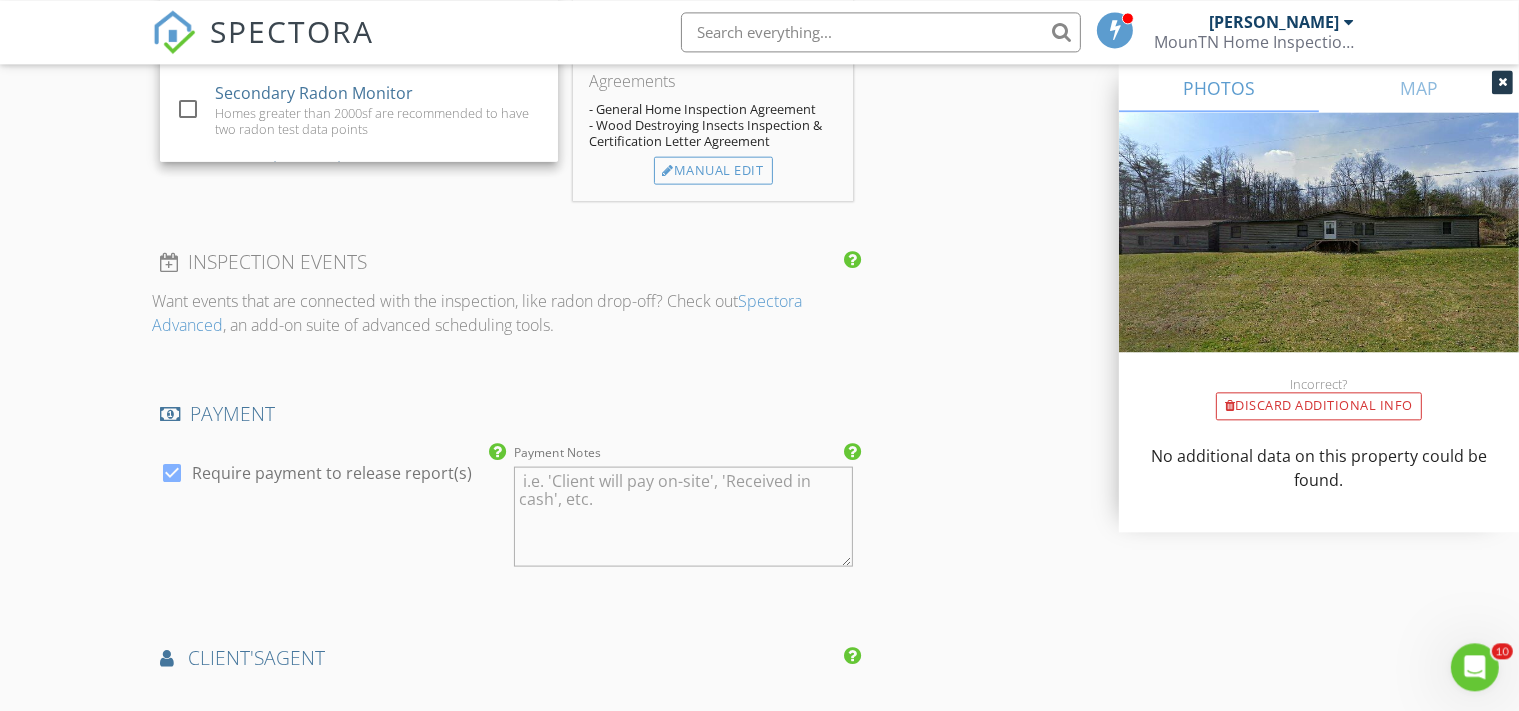 scroll, scrollTop: 2809, scrollLeft: 0, axis: vertical 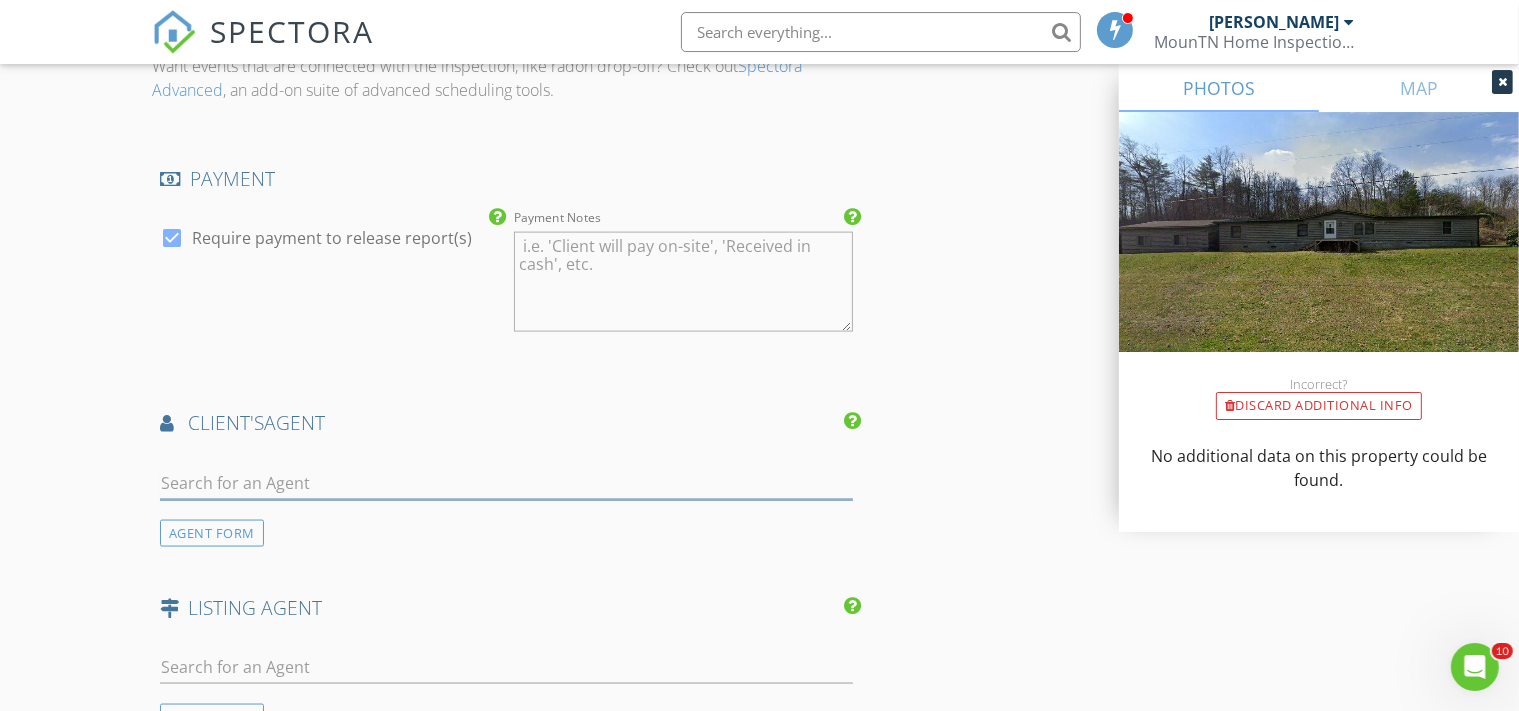 click at bounding box center (506, 483) 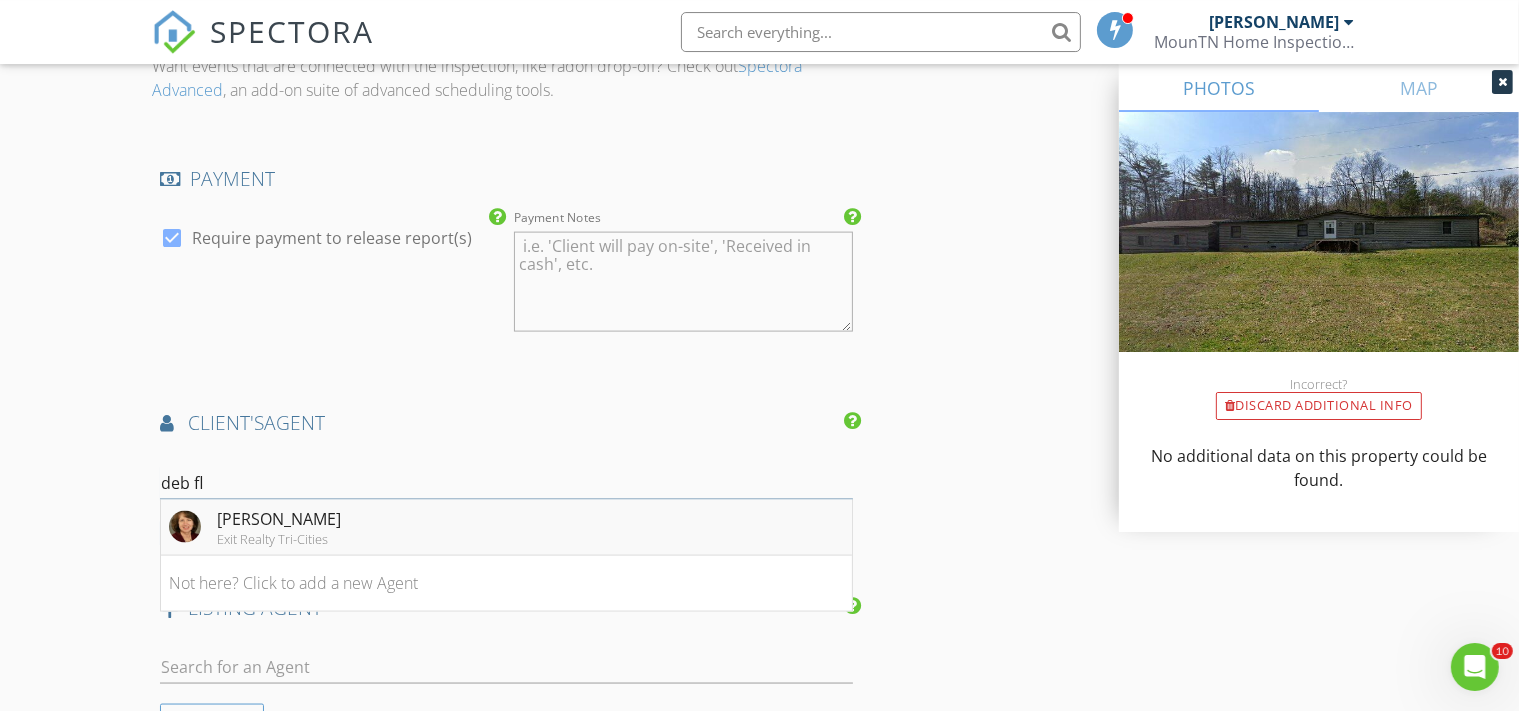type on "deb fl" 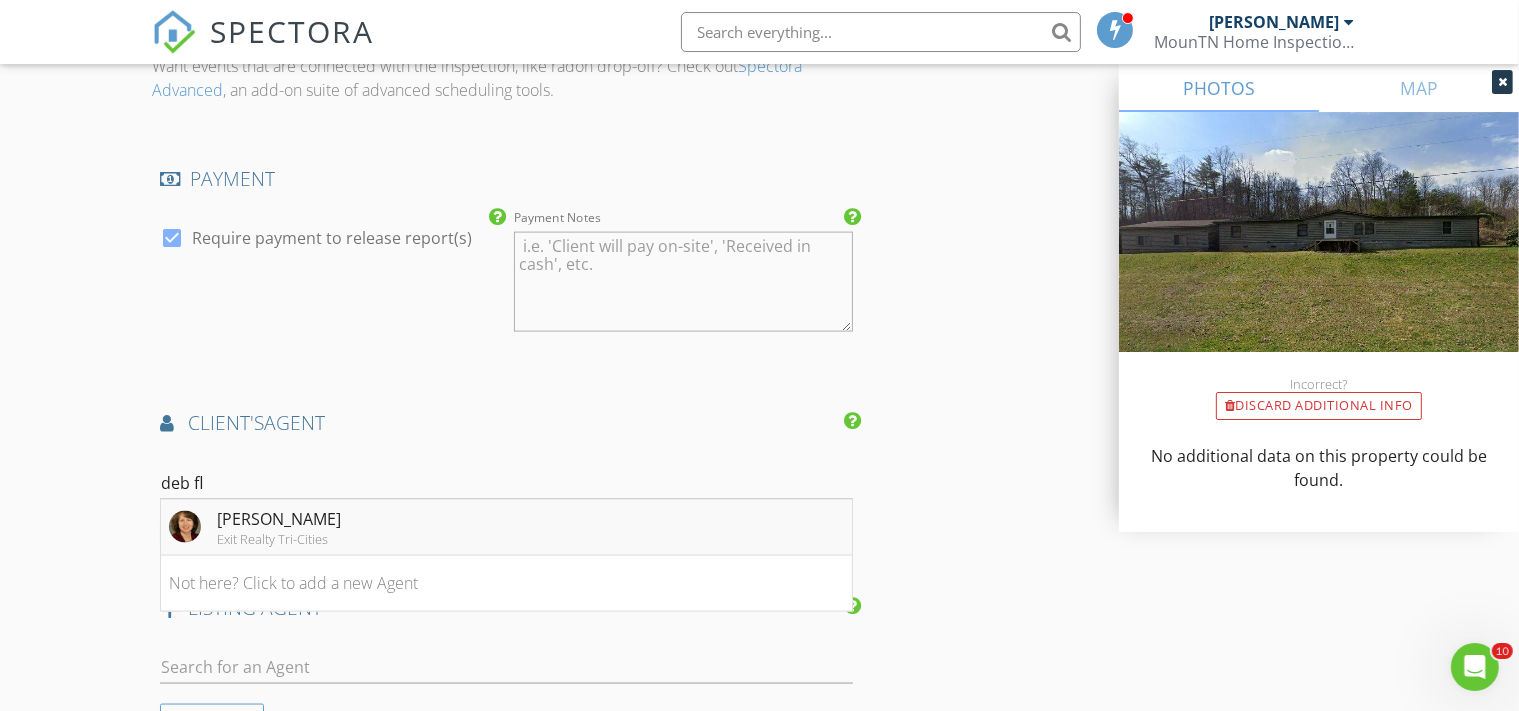 click on "Deborah Fleming" at bounding box center [279, 519] 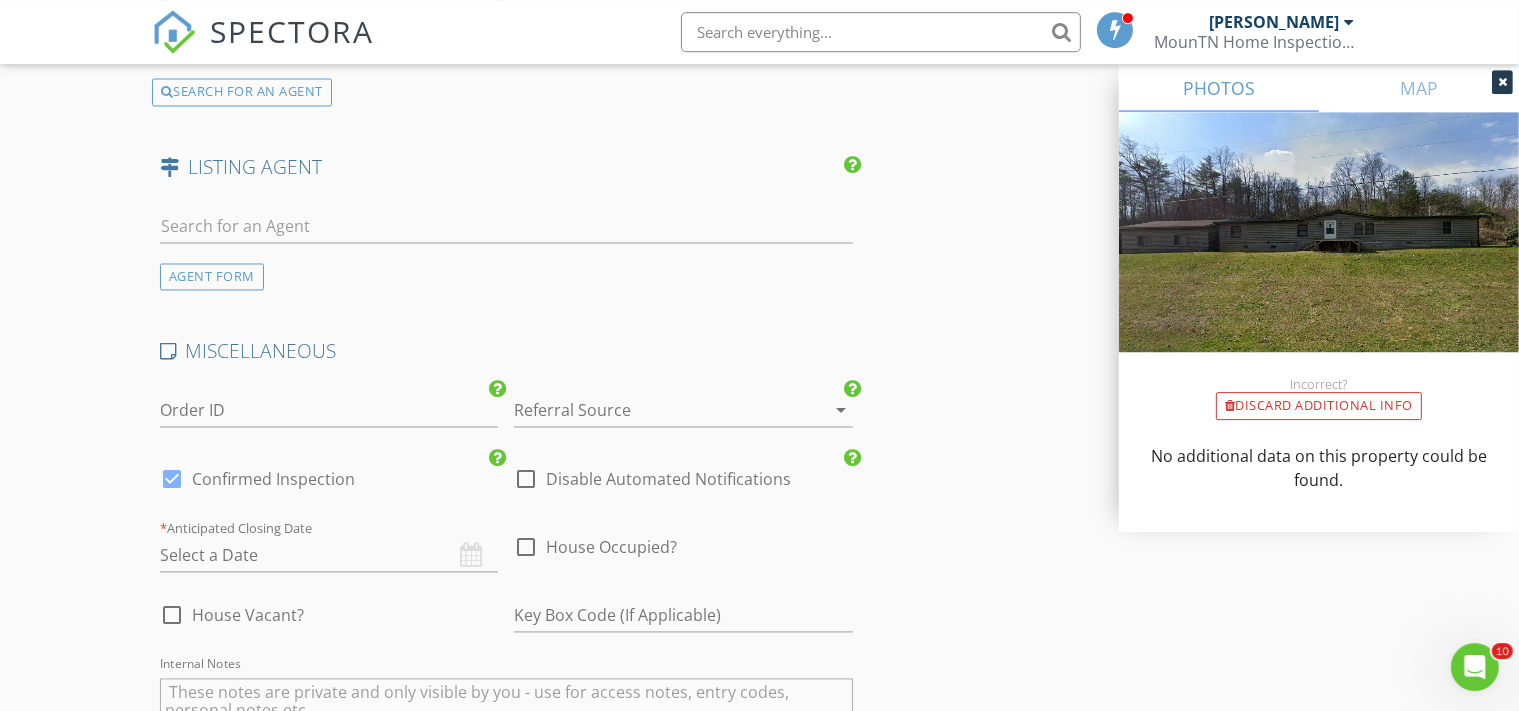 scroll, scrollTop: 3760, scrollLeft: 0, axis: vertical 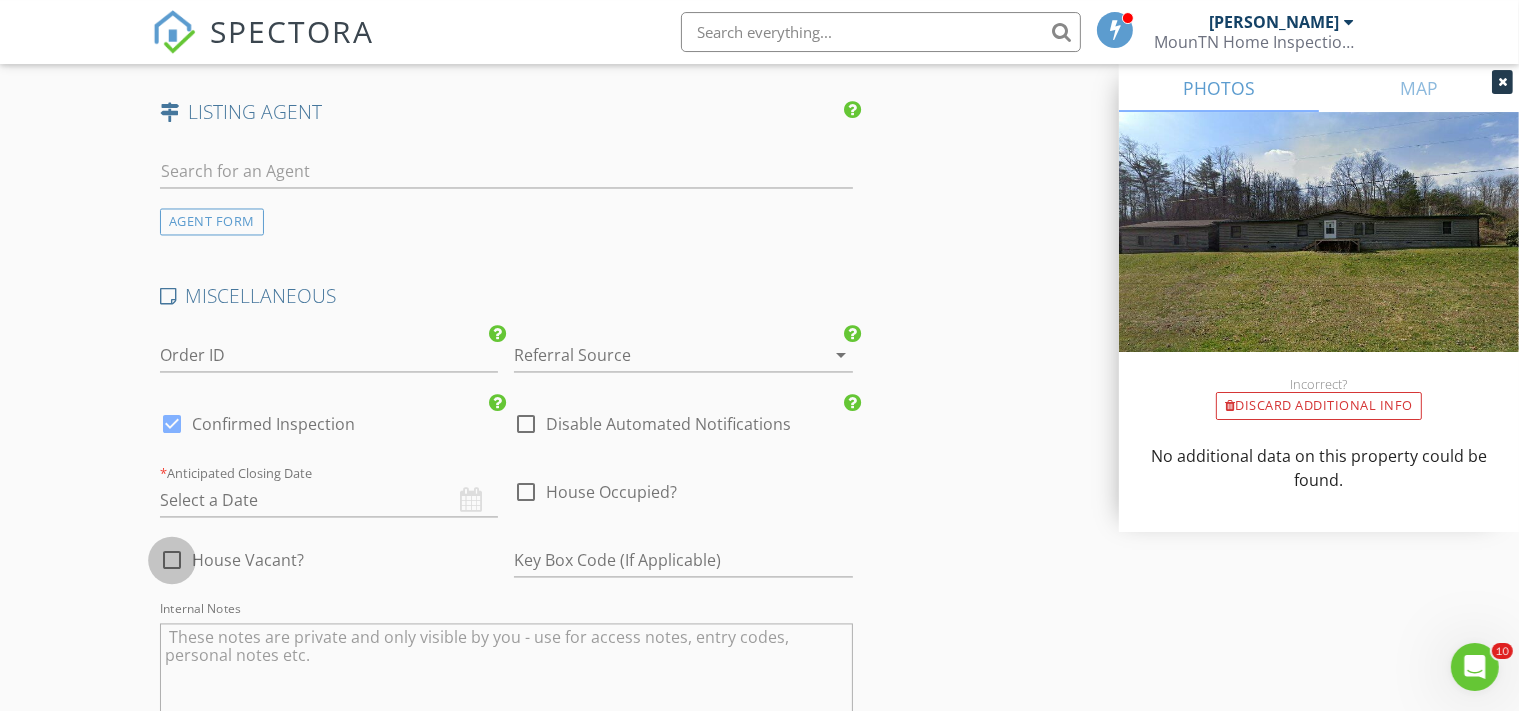 click at bounding box center [172, 560] 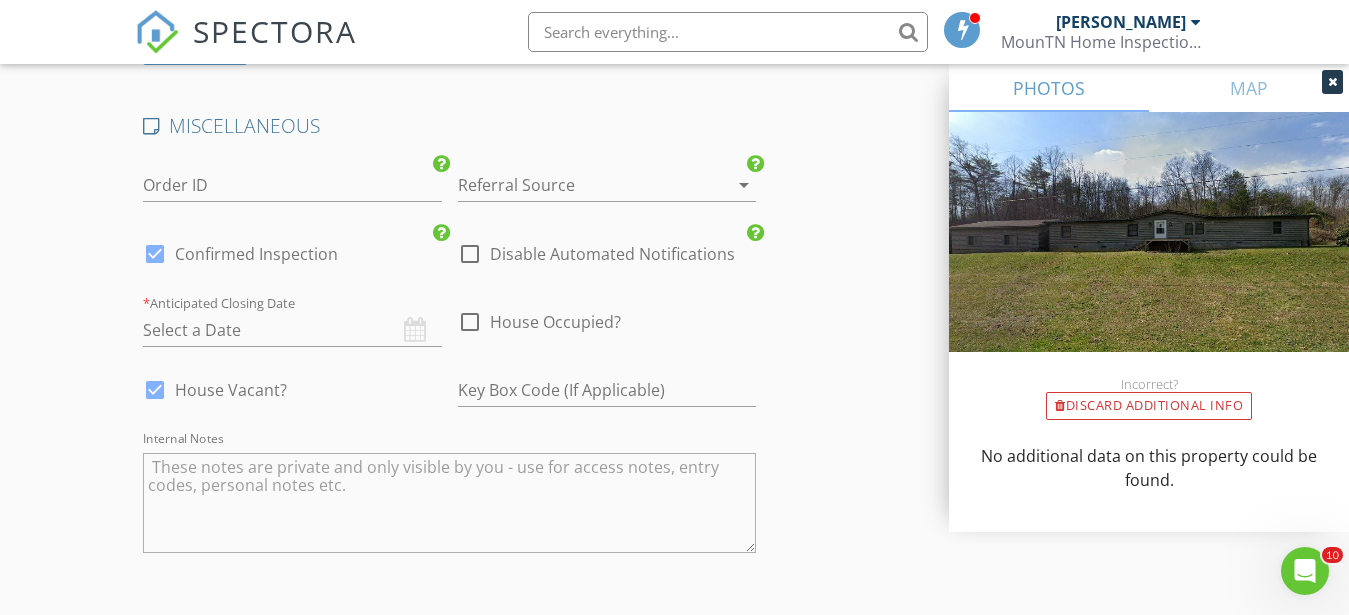 scroll, scrollTop: 4323, scrollLeft: 0, axis: vertical 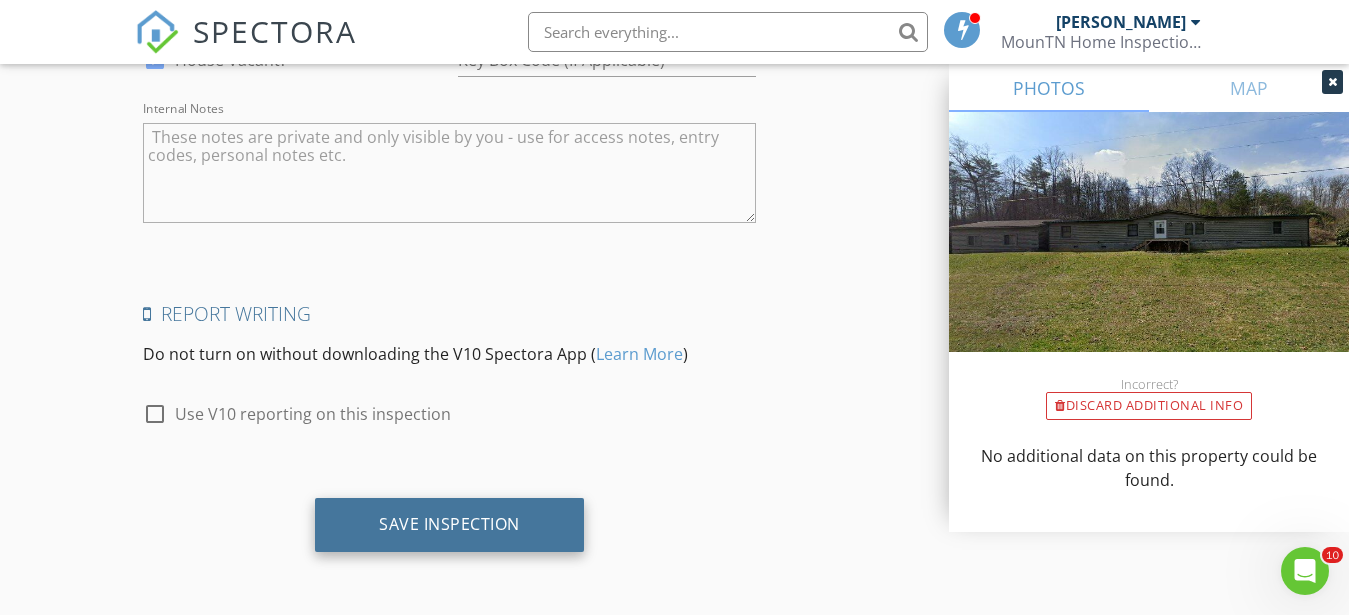 click on "Save Inspection" at bounding box center [449, 524] 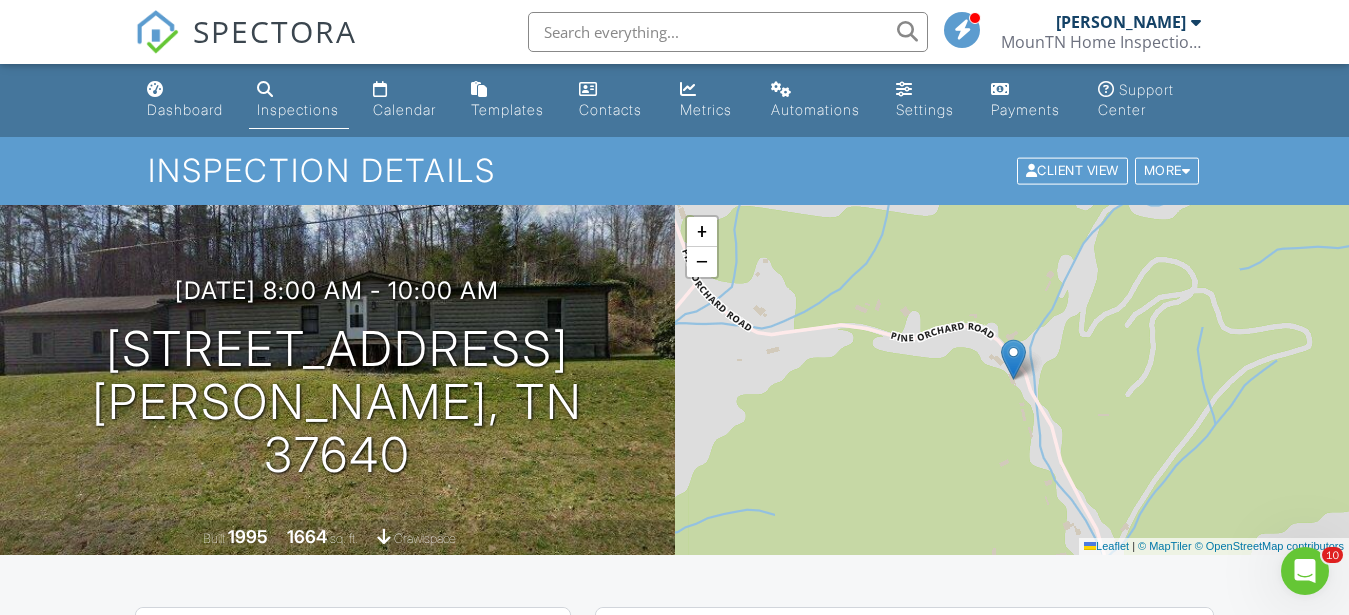 scroll, scrollTop: 0, scrollLeft: 0, axis: both 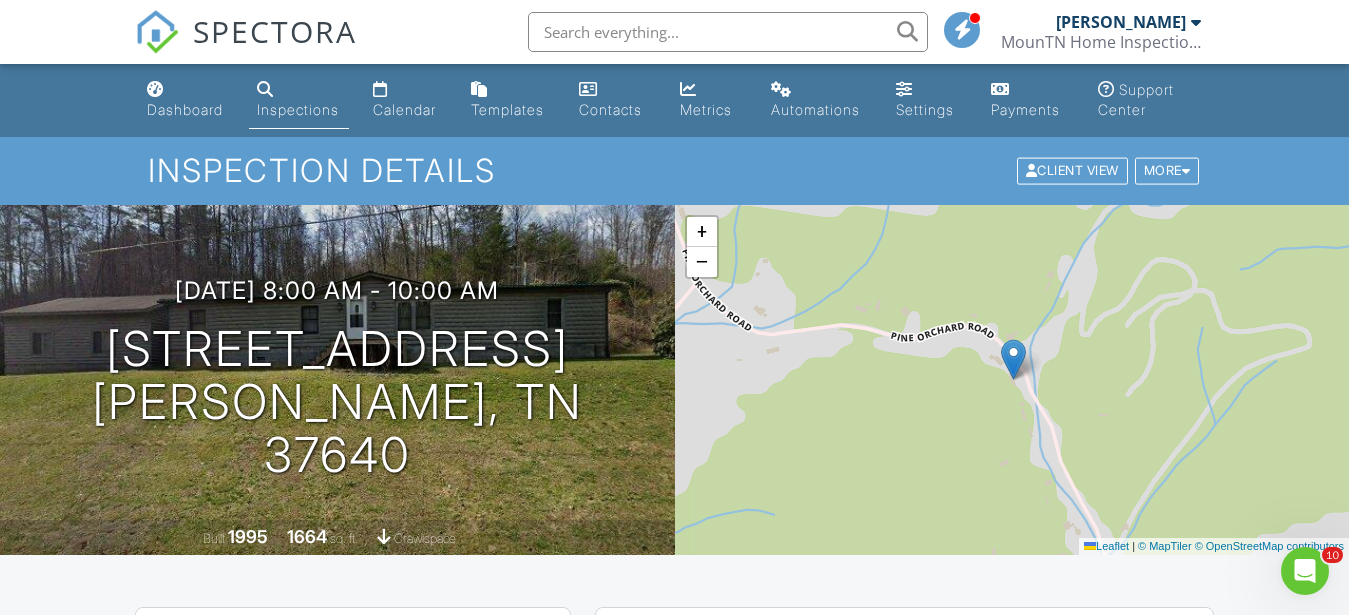 click on "Inspections" at bounding box center [298, 109] 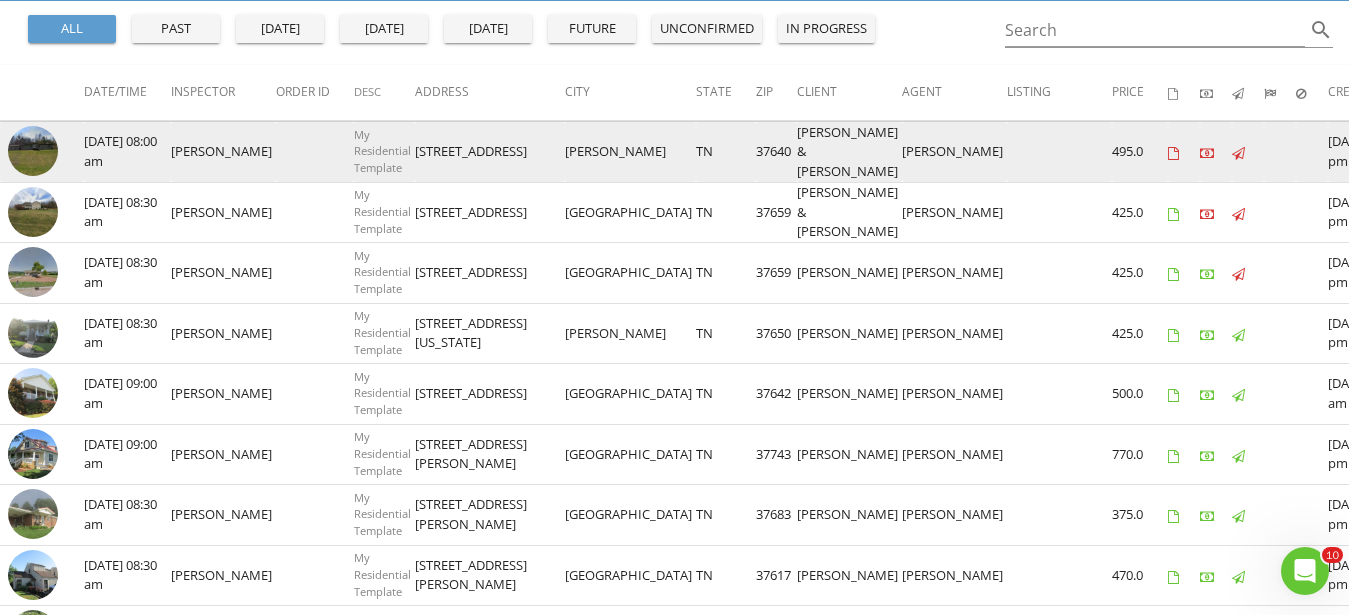 scroll, scrollTop: 102, scrollLeft: 0, axis: vertical 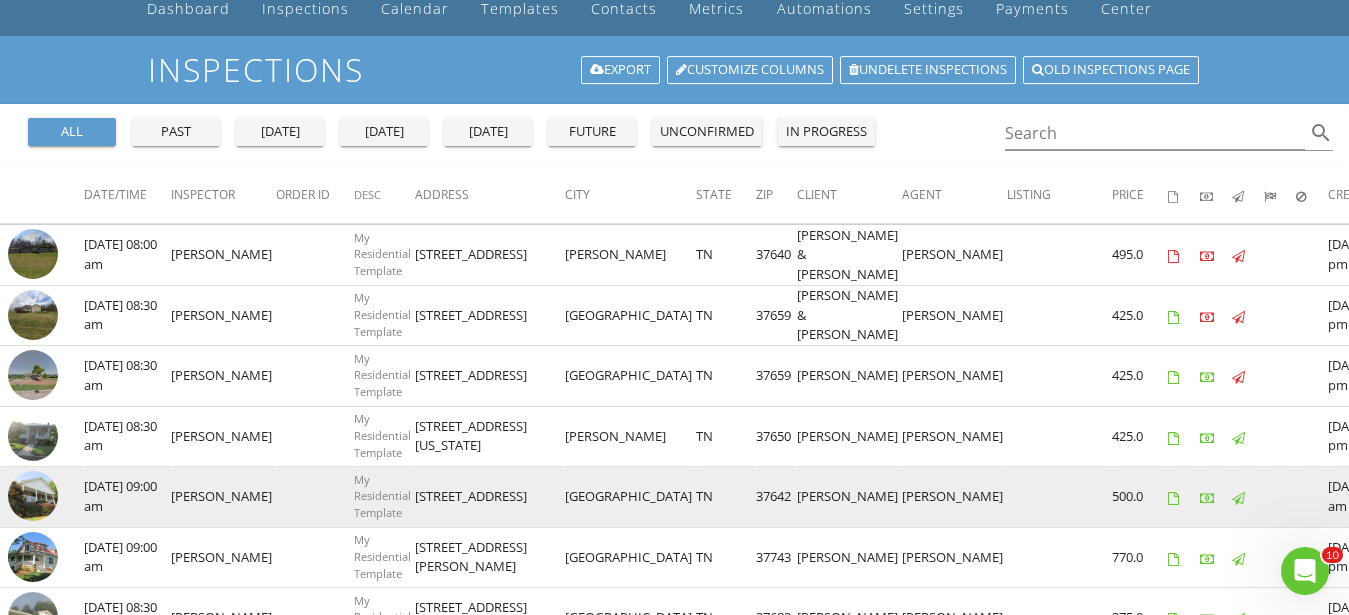 click at bounding box center [33, 496] 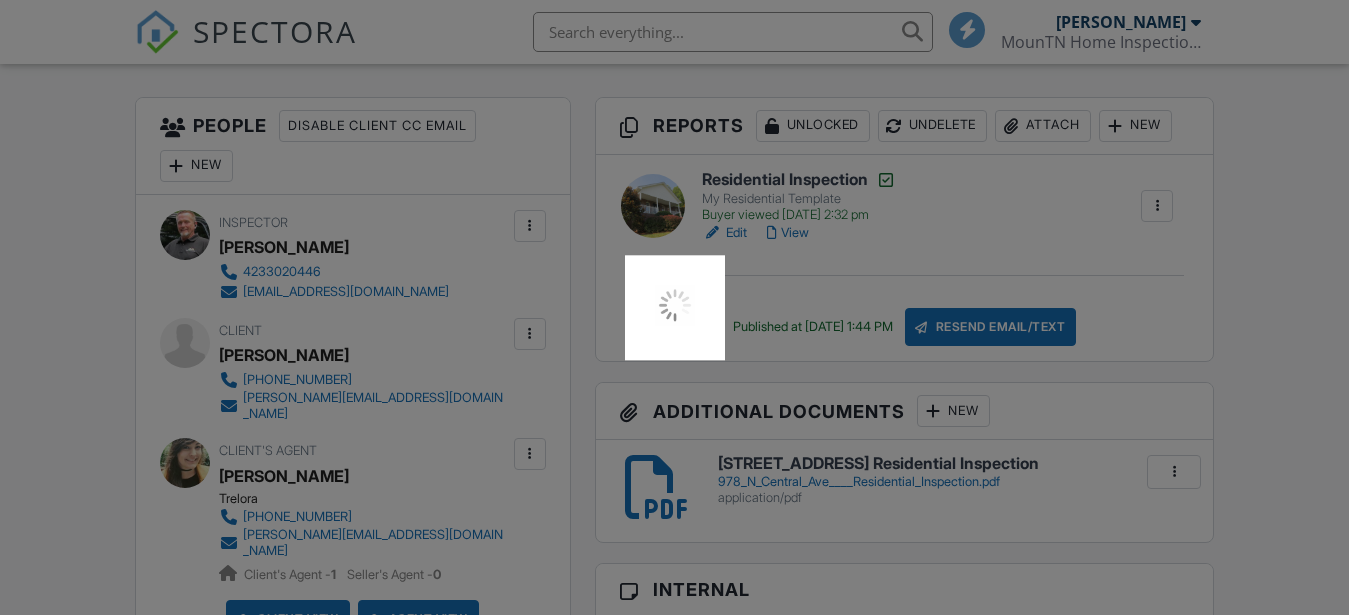 scroll, scrollTop: 510, scrollLeft: 0, axis: vertical 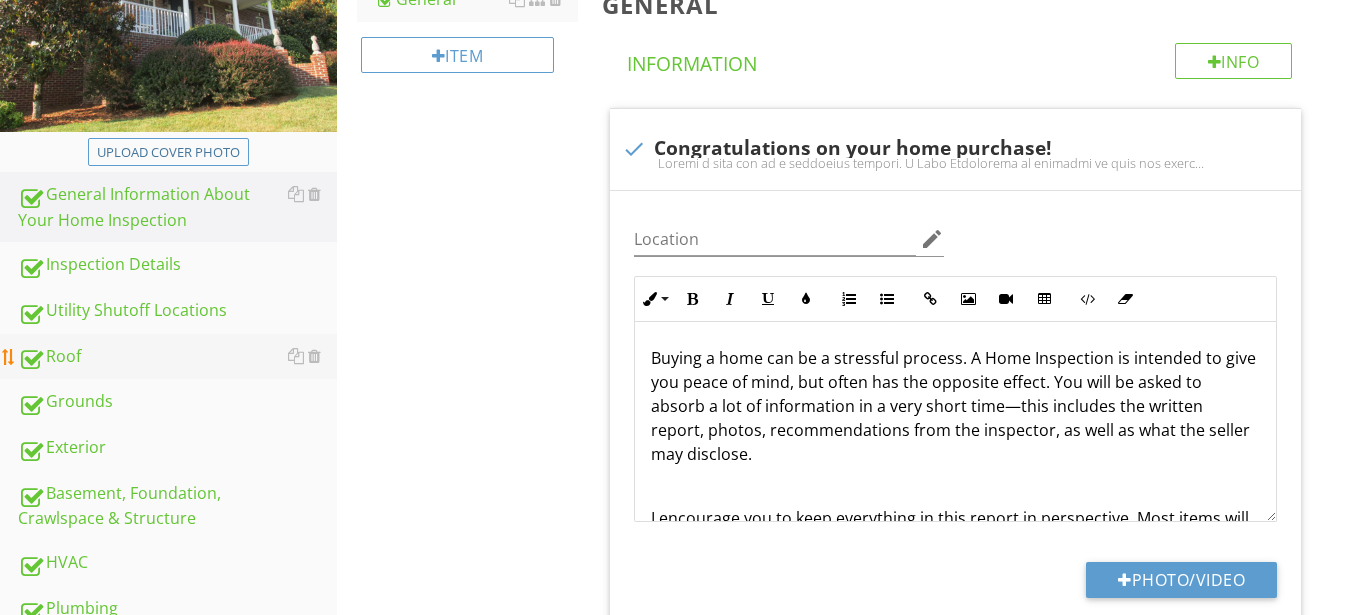 click on "Roof" at bounding box center [177, 357] 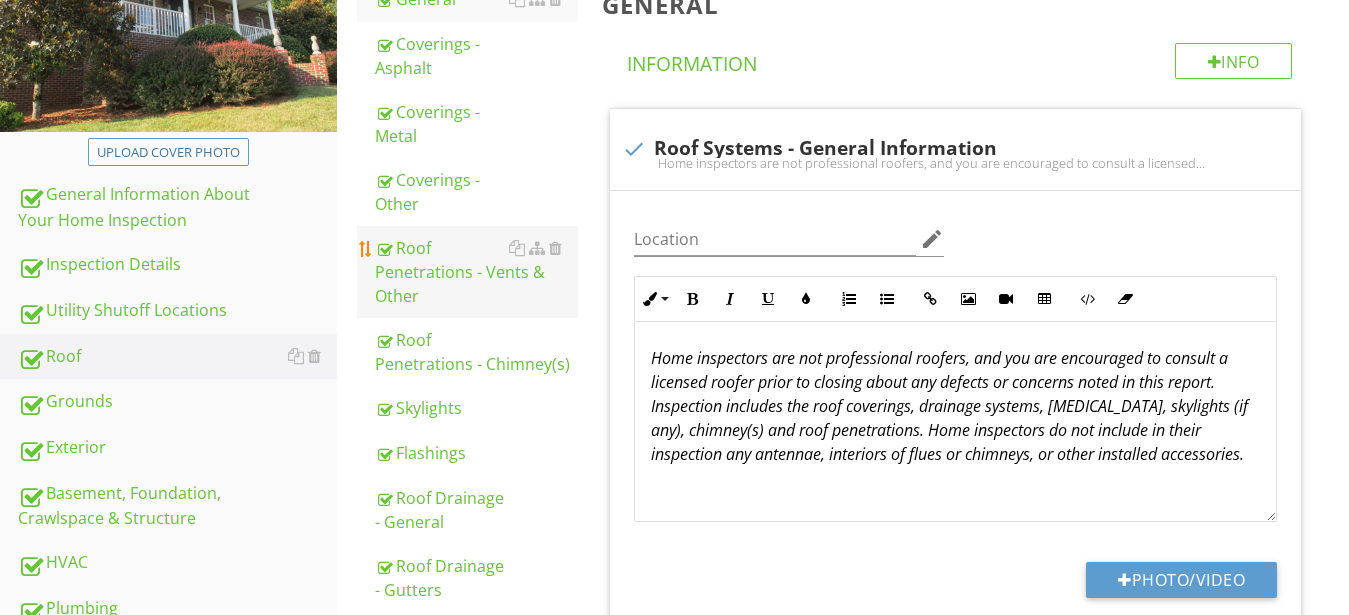 click on "Roof Penetrations - Vents & Other" at bounding box center (476, 272) 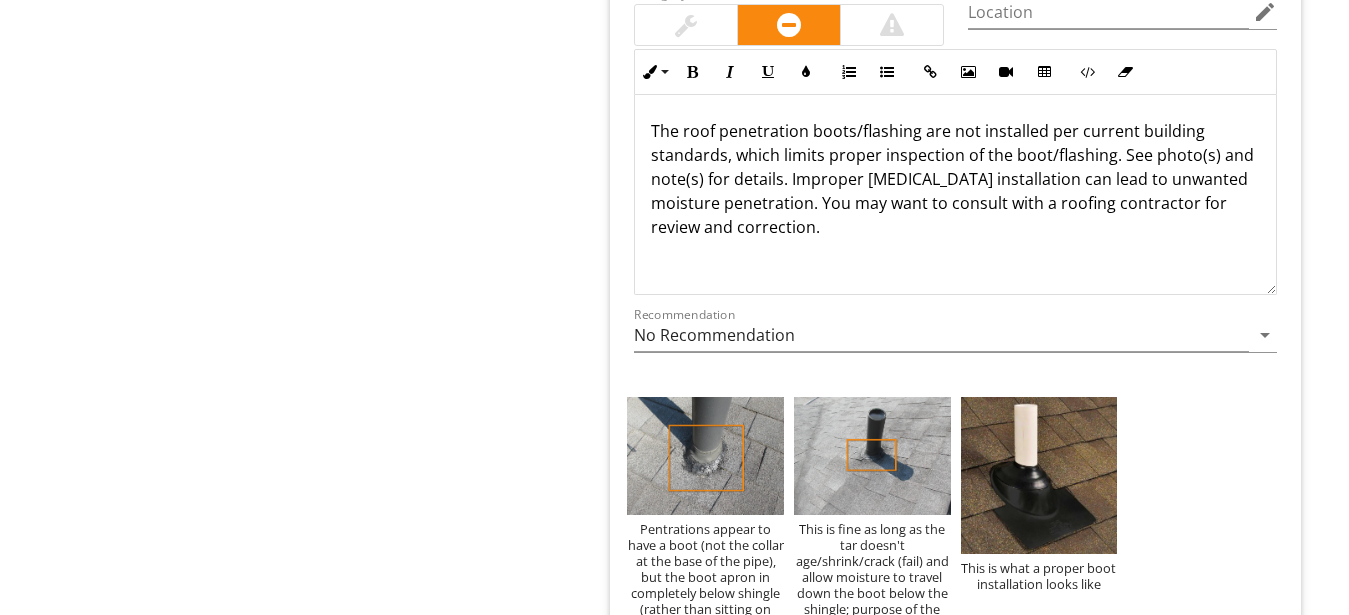scroll, scrollTop: 2177, scrollLeft: 0, axis: vertical 